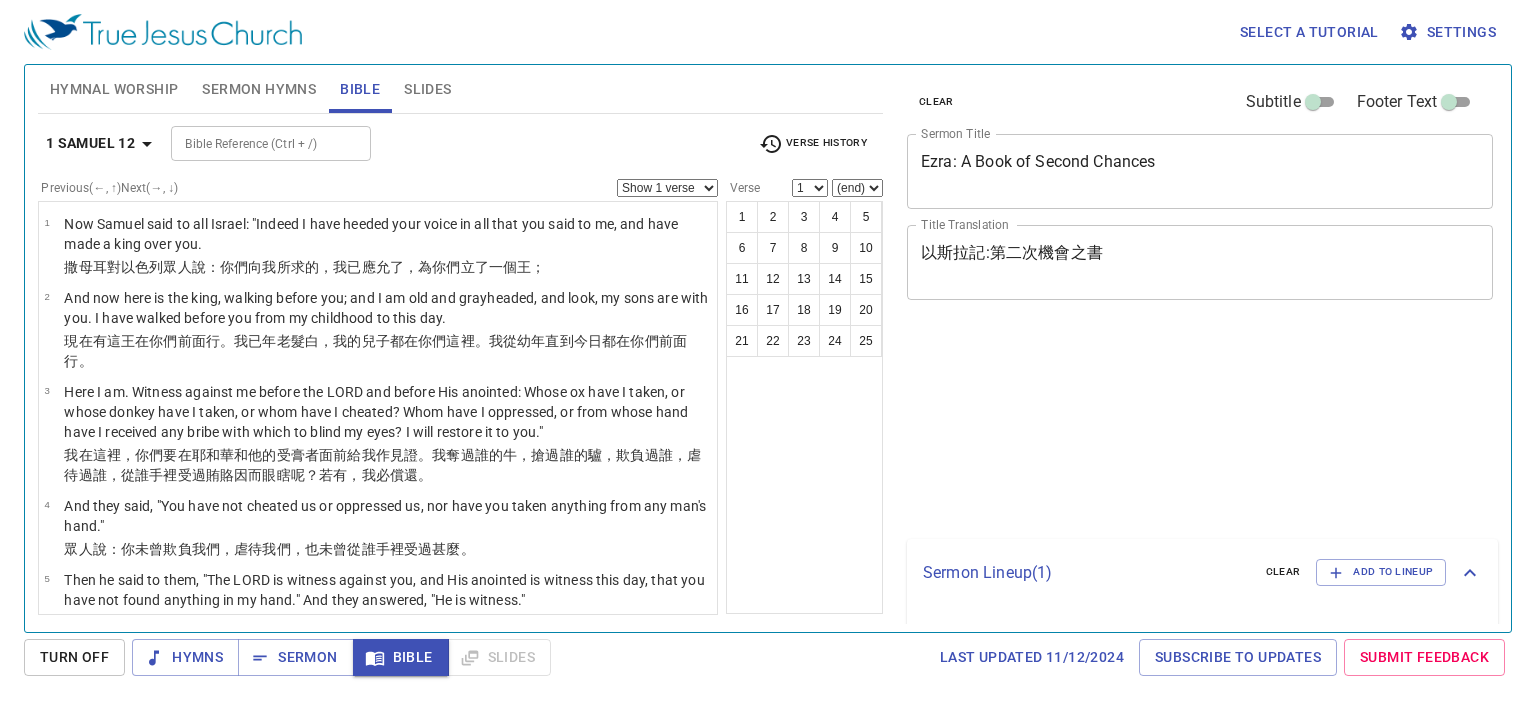 scroll, scrollTop: 0, scrollLeft: 0, axis: both 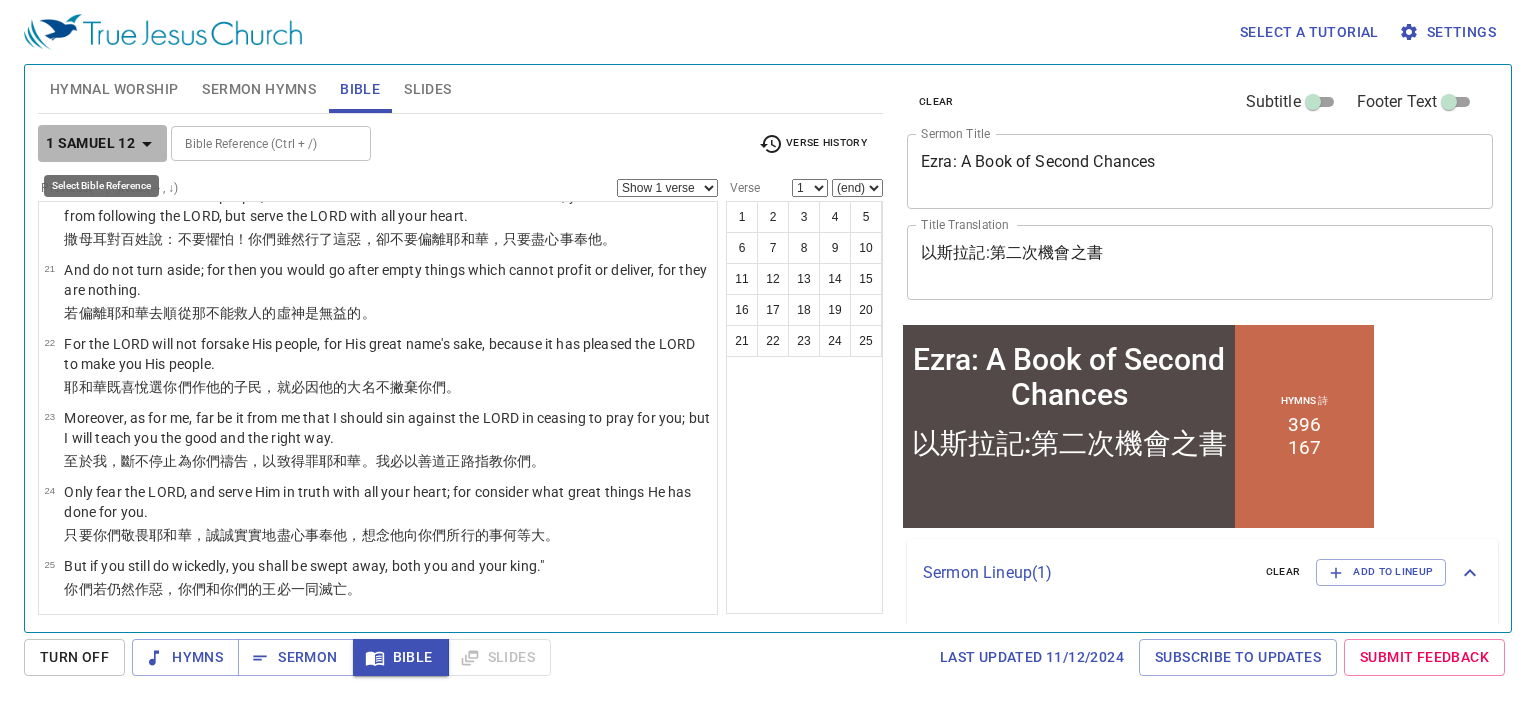 click at bounding box center (147, 144) 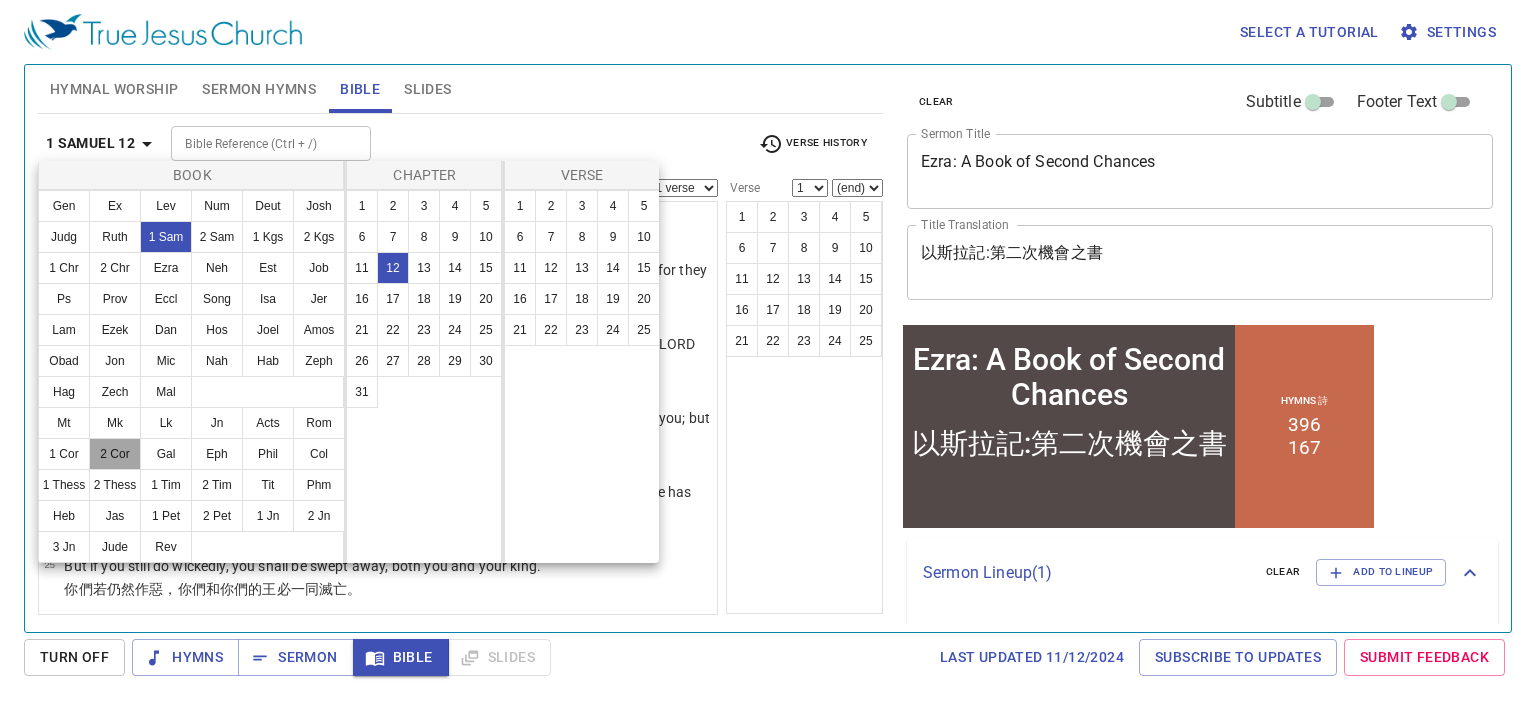 click on "2 Cor" at bounding box center [115, 454] 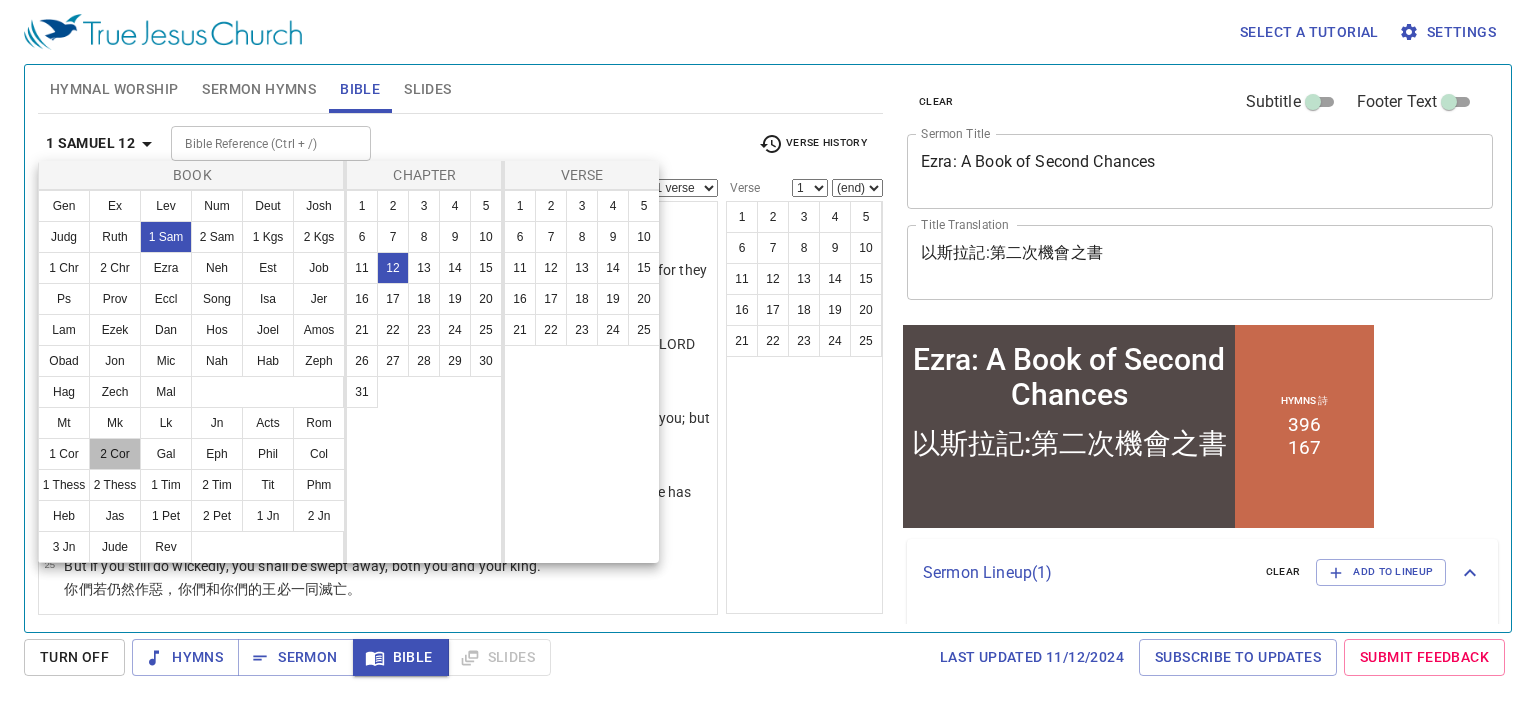 scroll, scrollTop: 0, scrollLeft: 0, axis: both 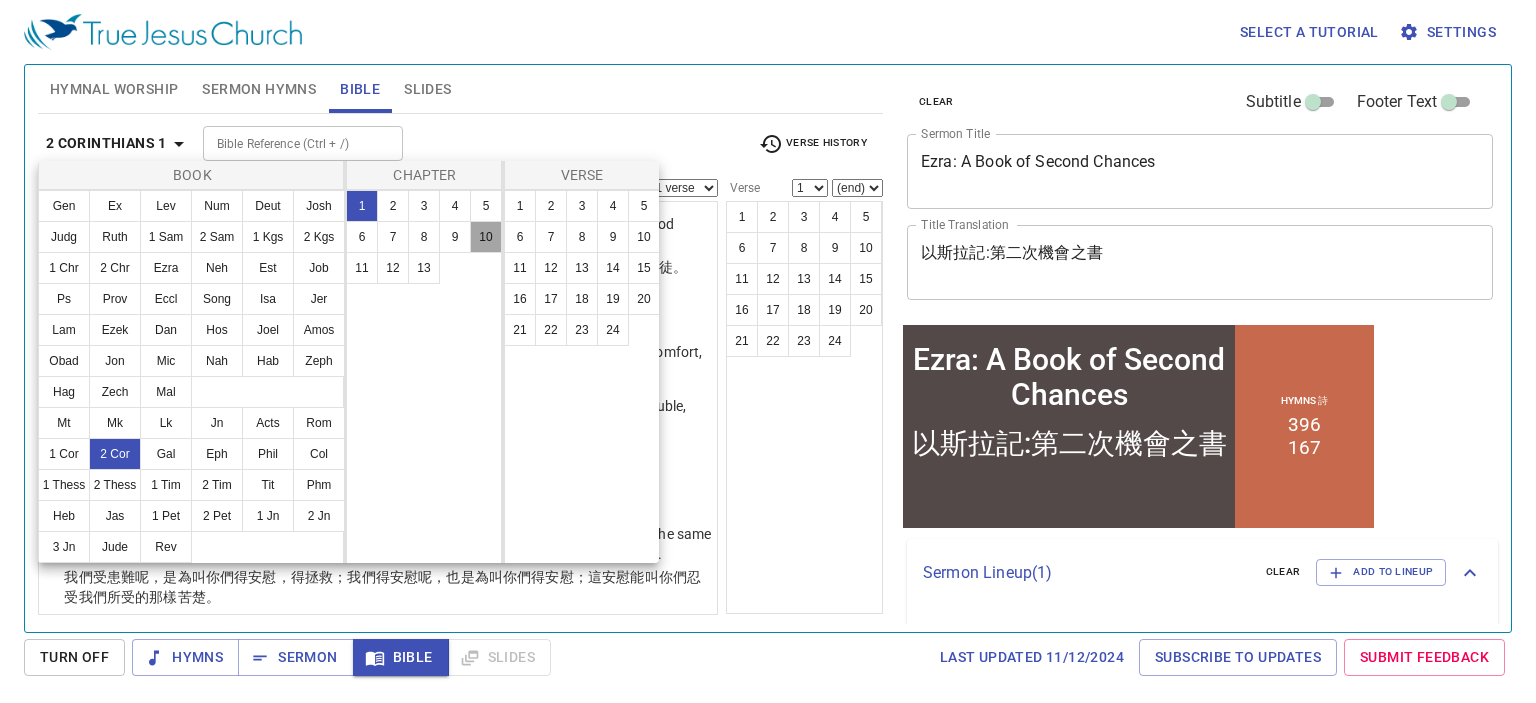 click on "10" at bounding box center (486, 237) 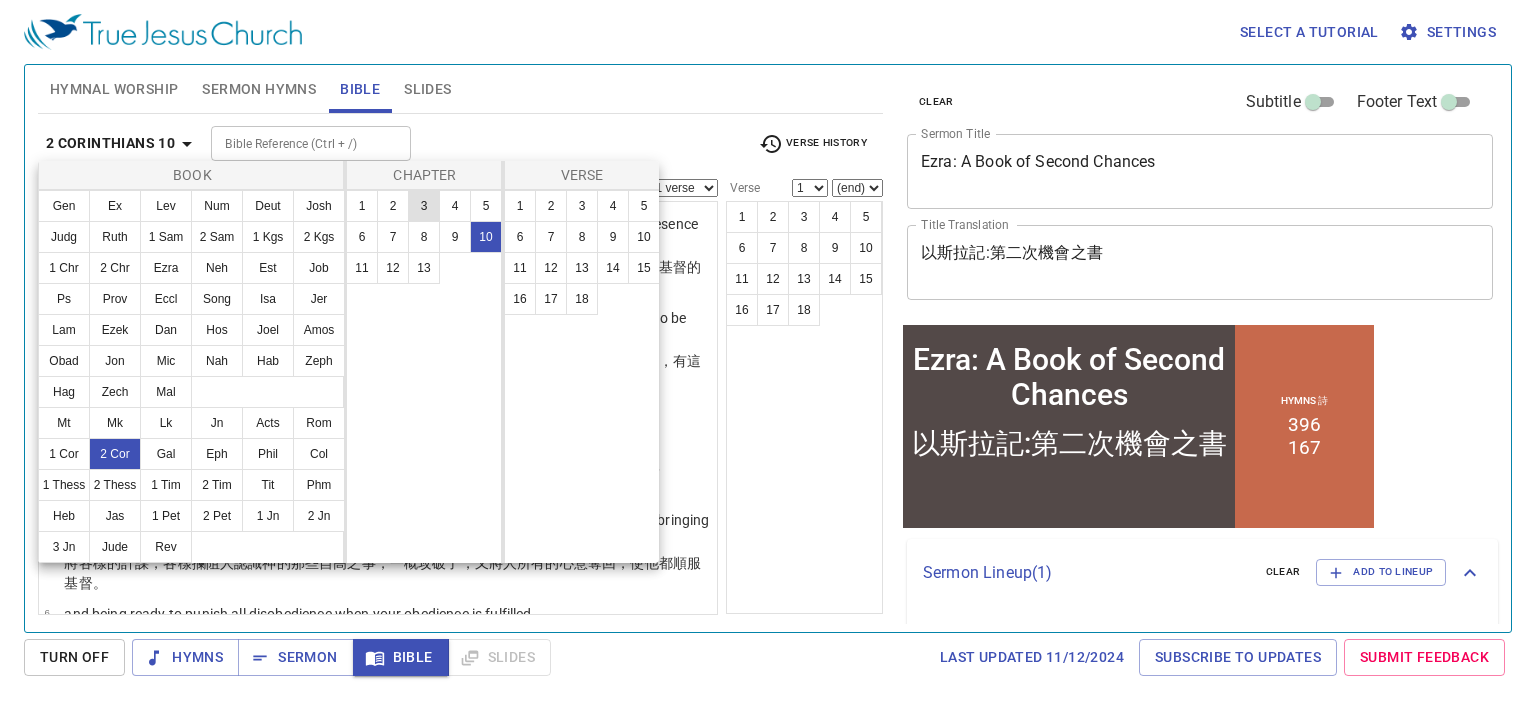 click on "3" at bounding box center (424, 206) 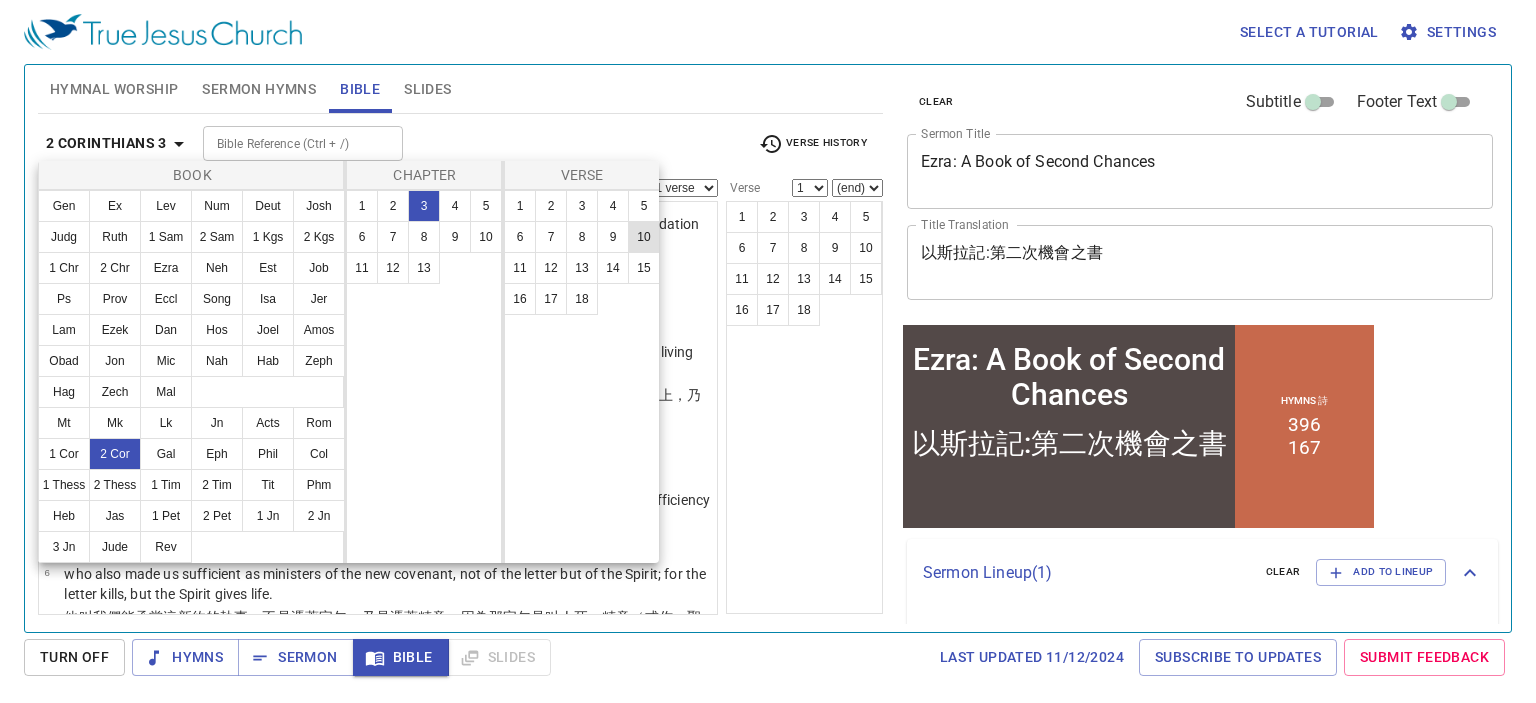 click on "10" at bounding box center [644, 237] 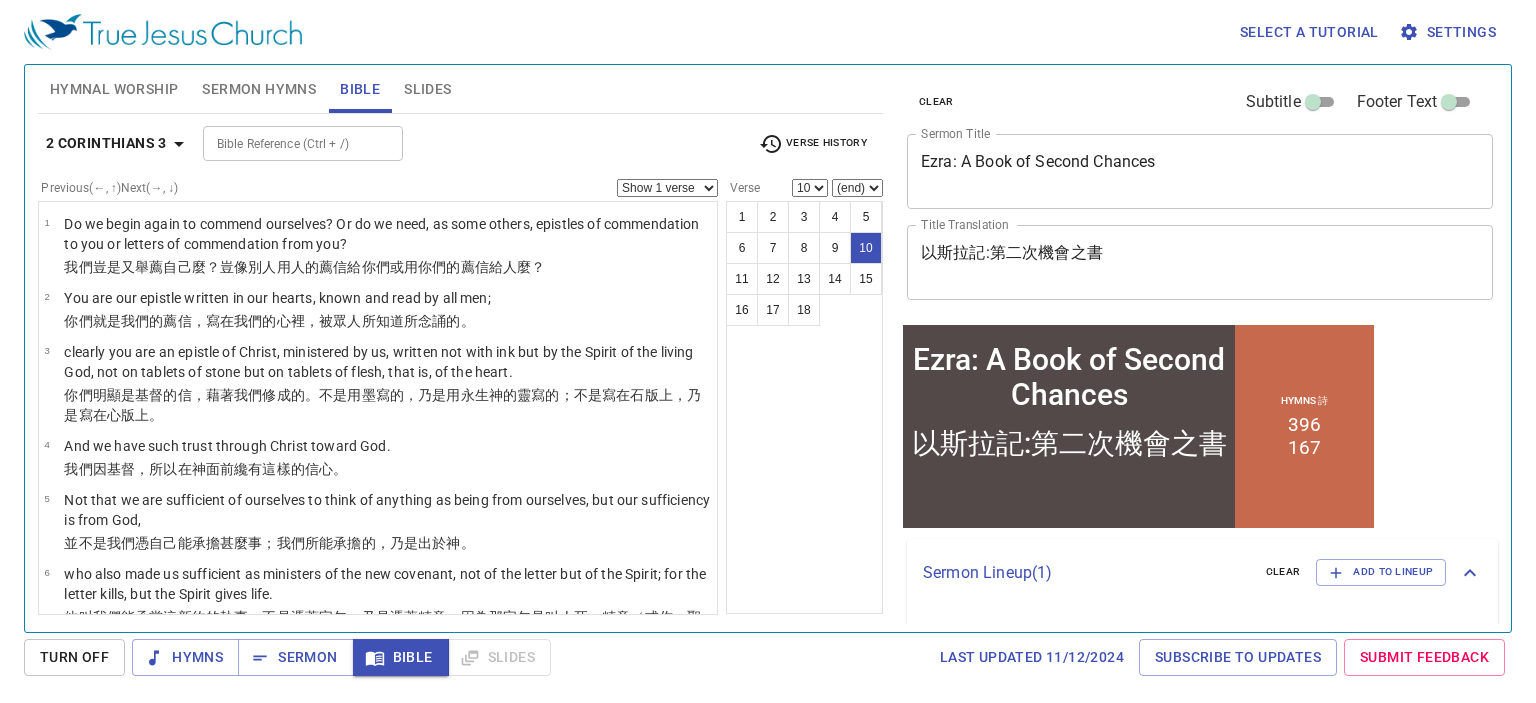scroll, scrollTop: 515, scrollLeft: 0, axis: vertical 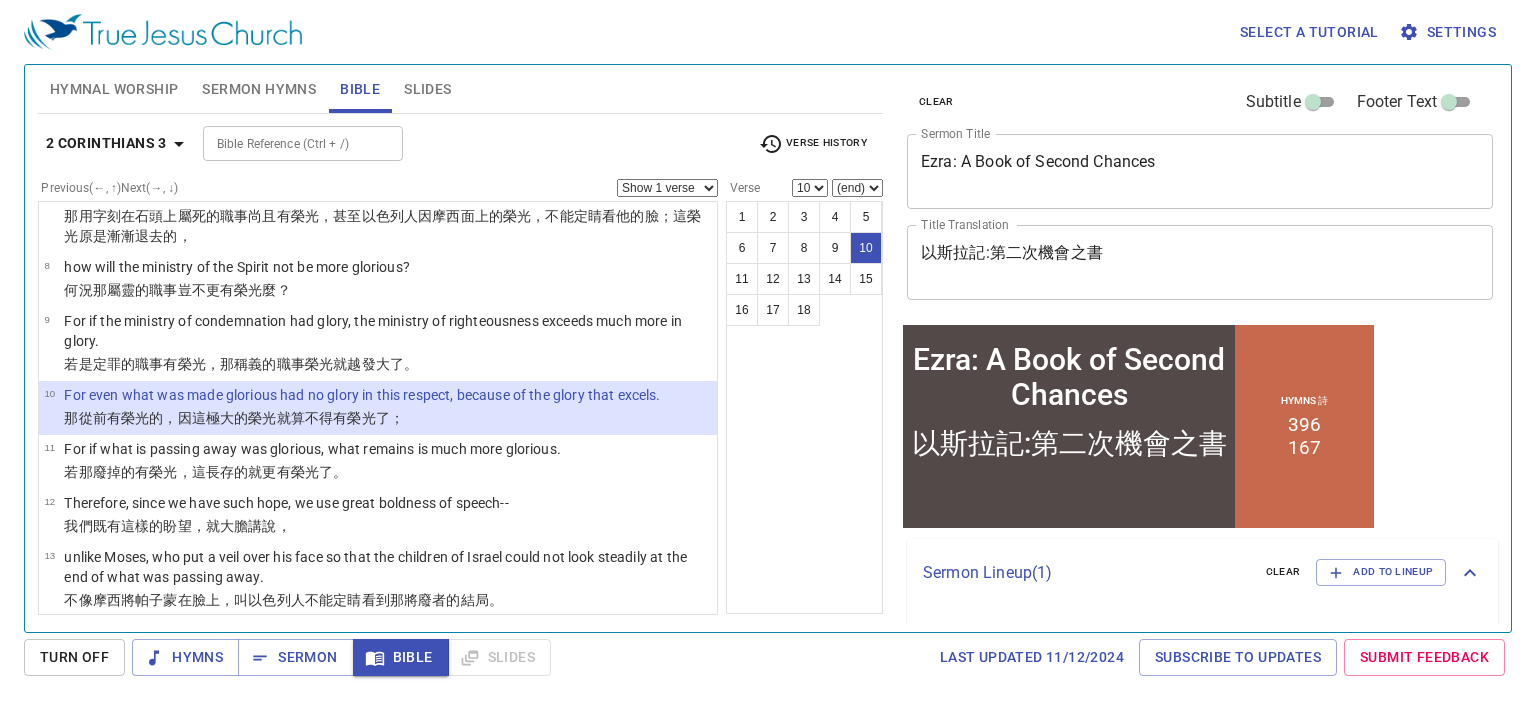 click on "2 Corinthians 3" at bounding box center [106, 143] 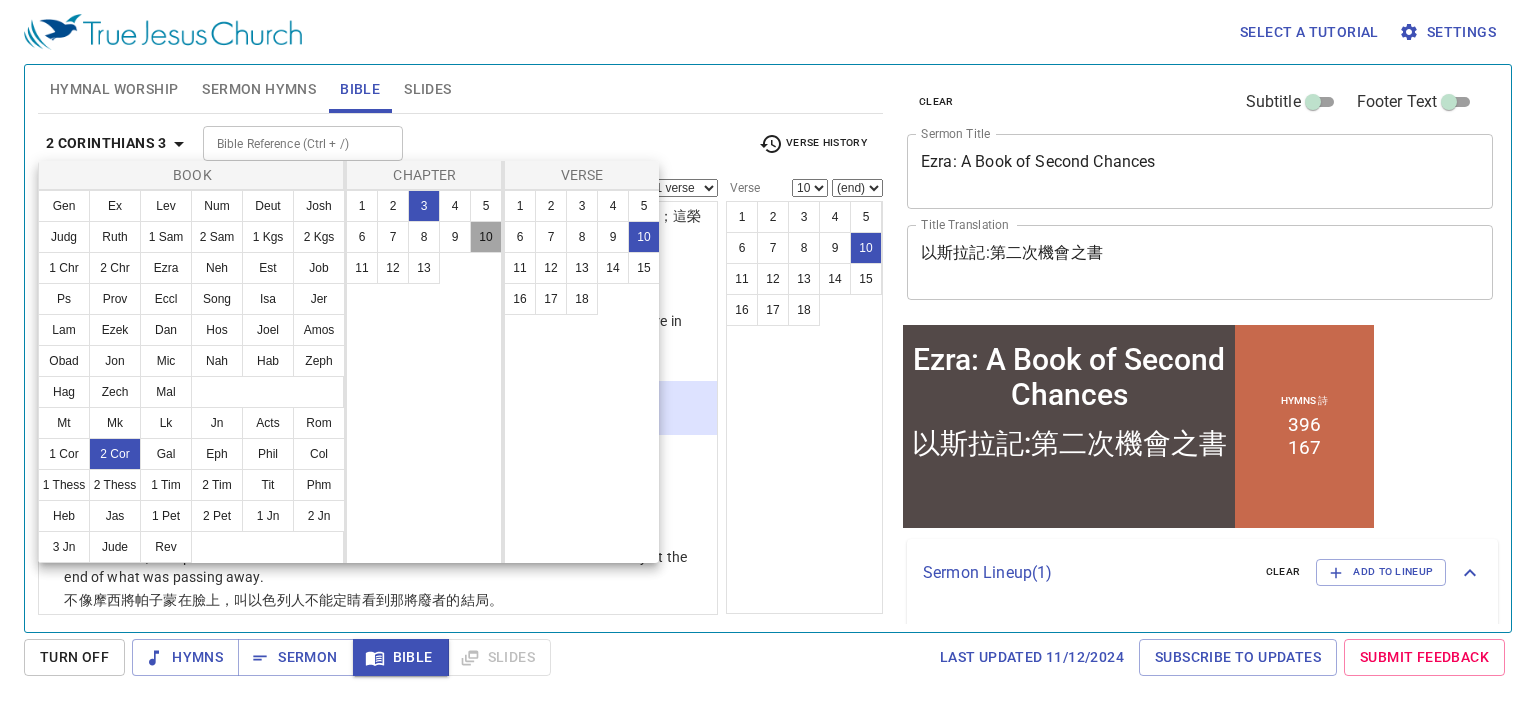 click on "10" at bounding box center (486, 237) 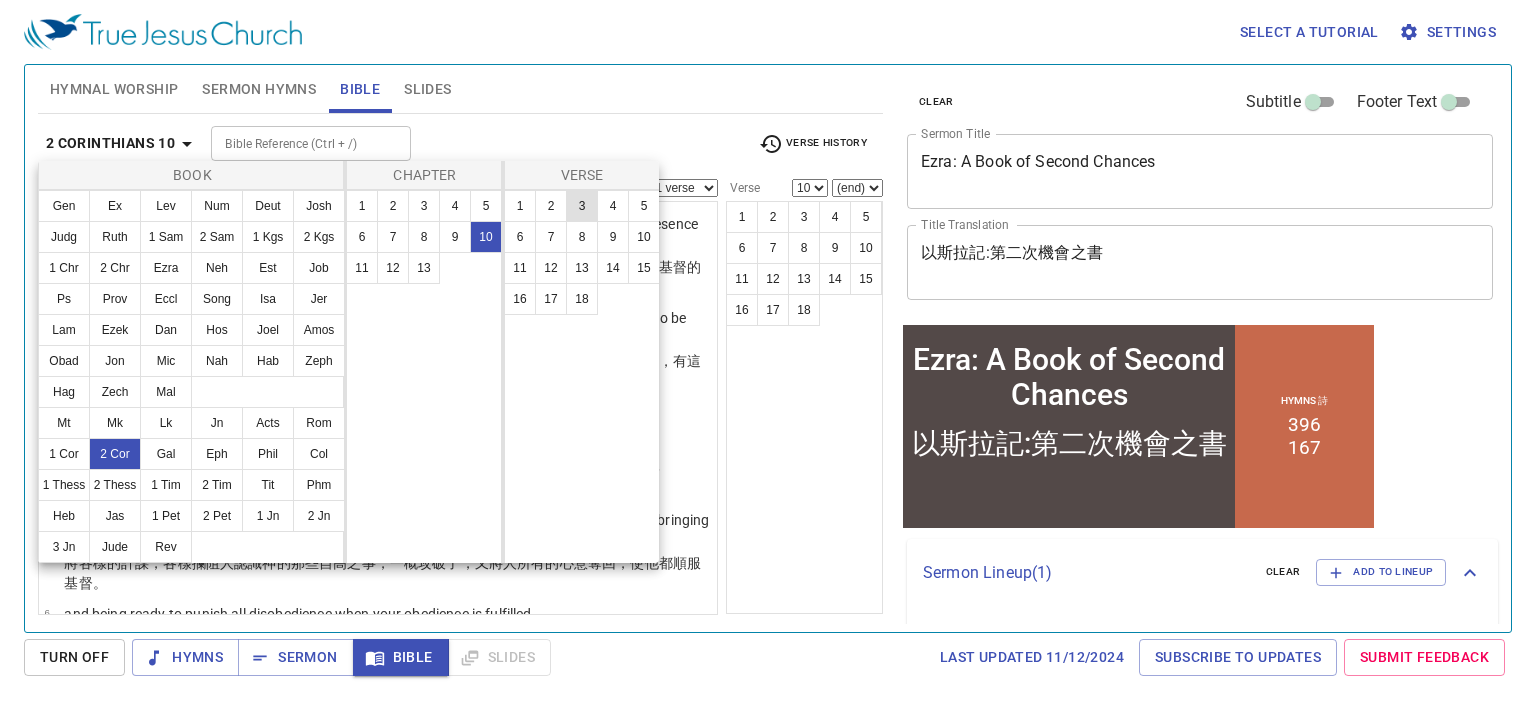 click on "3" at bounding box center (582, 206) 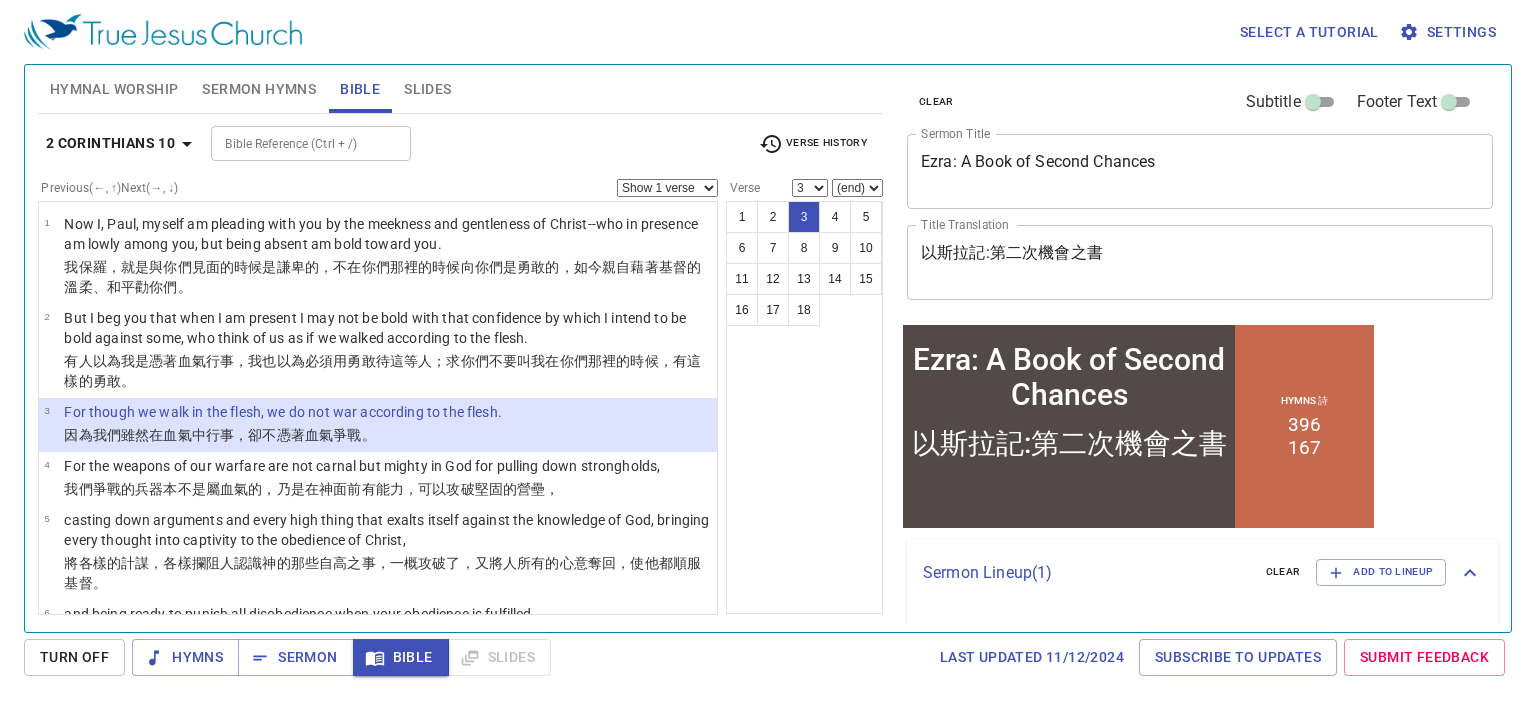 click on "1 2 3 4 5 6 7 8 9 10 11 12 13 14 15 16 17 18" at bounding box center (804, 407) 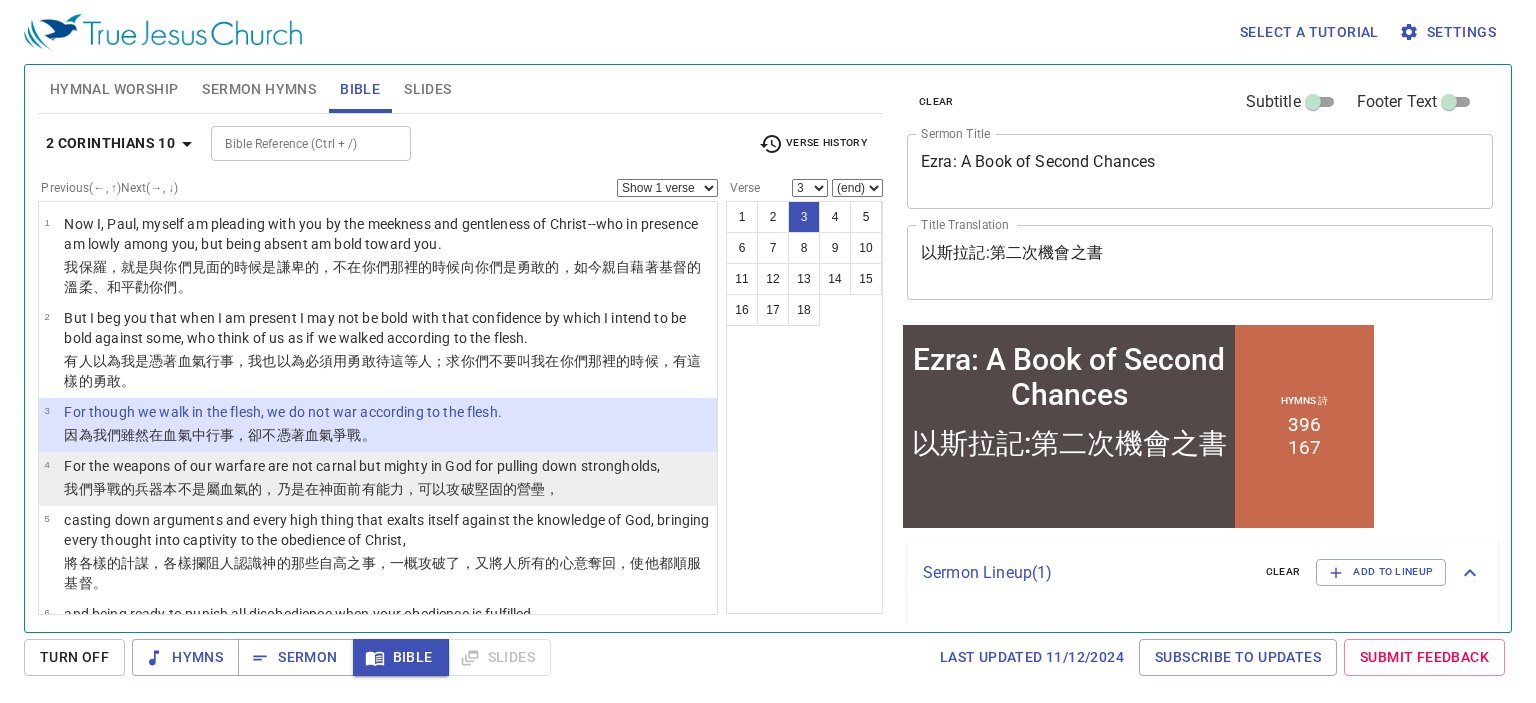 click on "For the weapons of our warfare are not carnal but mighty in God for pulling down strongholds," at bounding box center (387, 234) 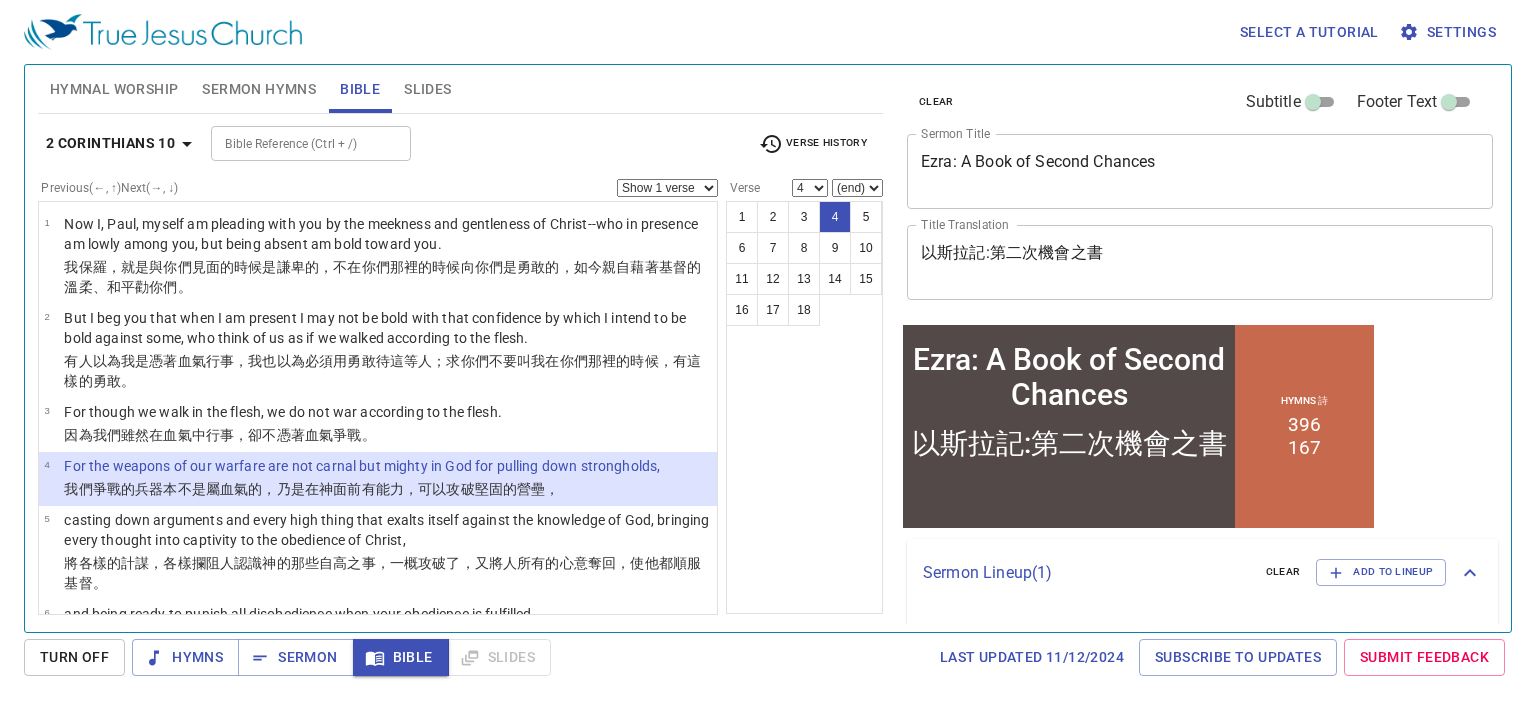 click on "Turn Off" at bounding box center [74, 657] 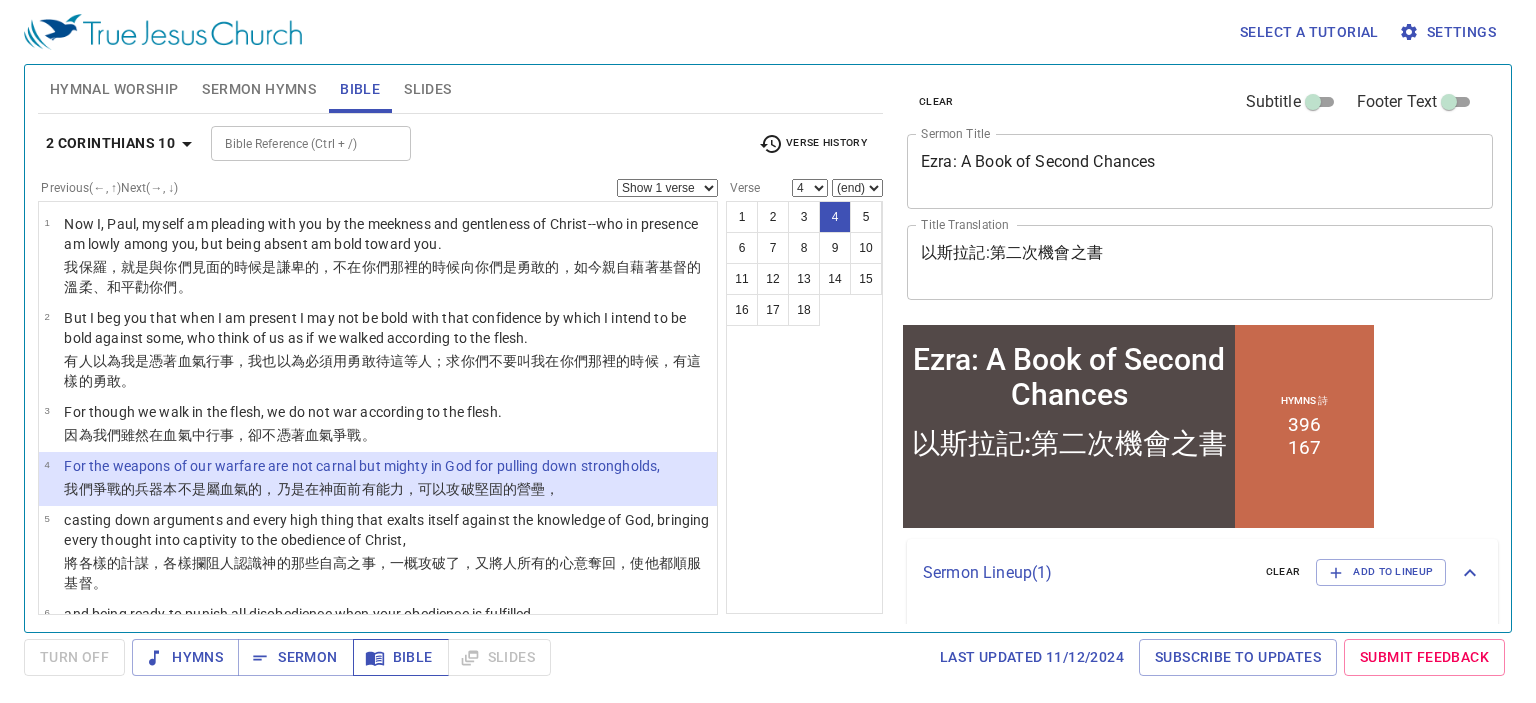 click on "Bible" at bounding box center (185, 657) 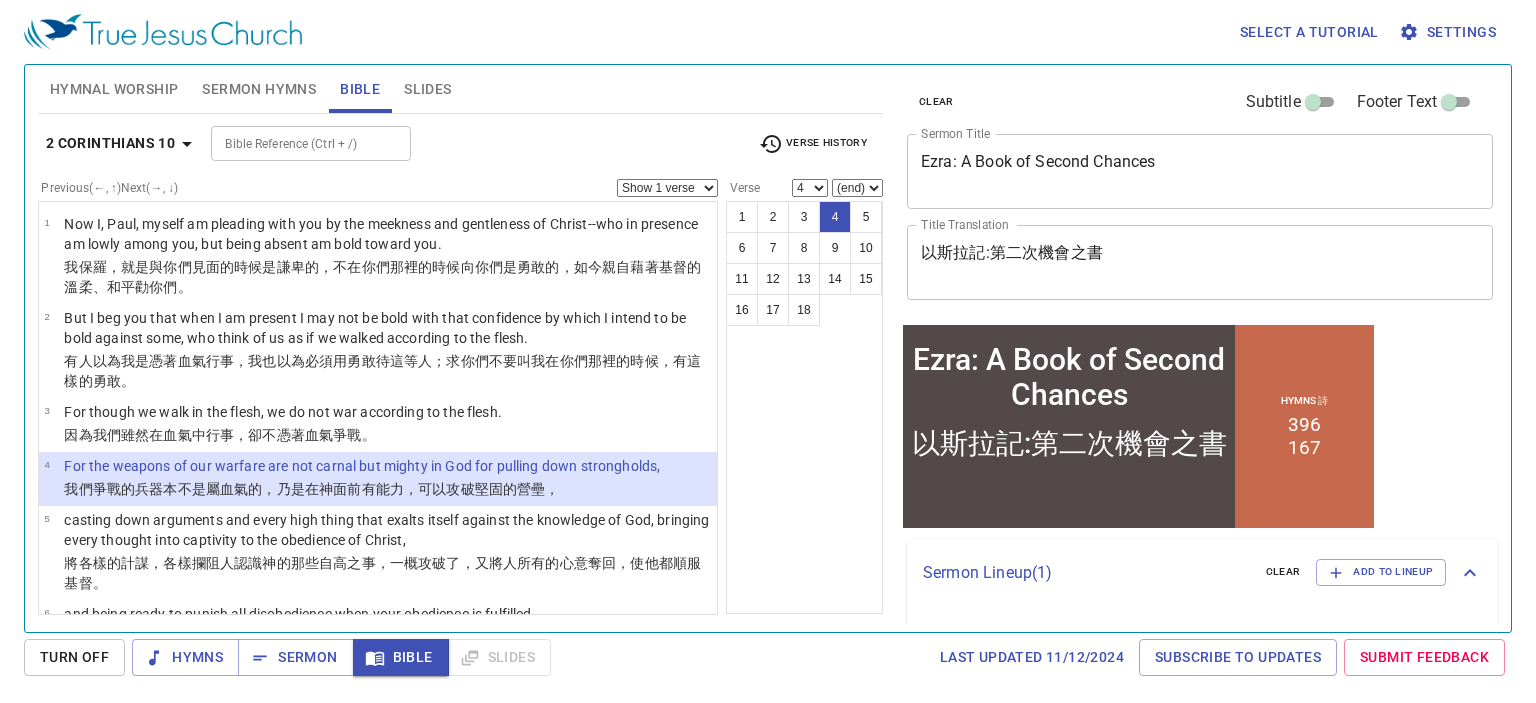click on "Show 1 verse Show 2 verses Show 3 verses Show 4 verses Show 5 verses" at bounding box center [667, 188] 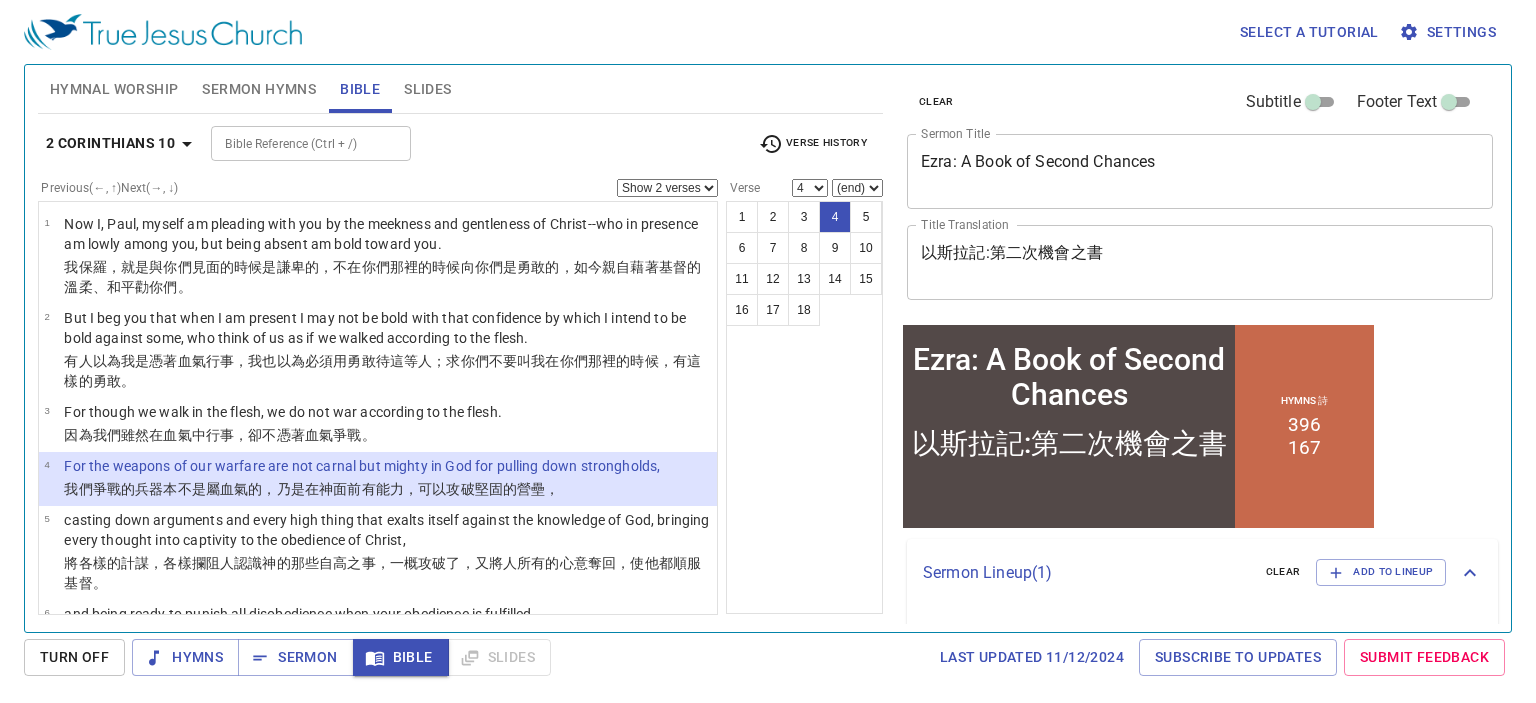 click on "Show 1 verse Show 2 verses Show 3 verses Show 4 verses Show 5 verses" at bounding box center (667, 188) 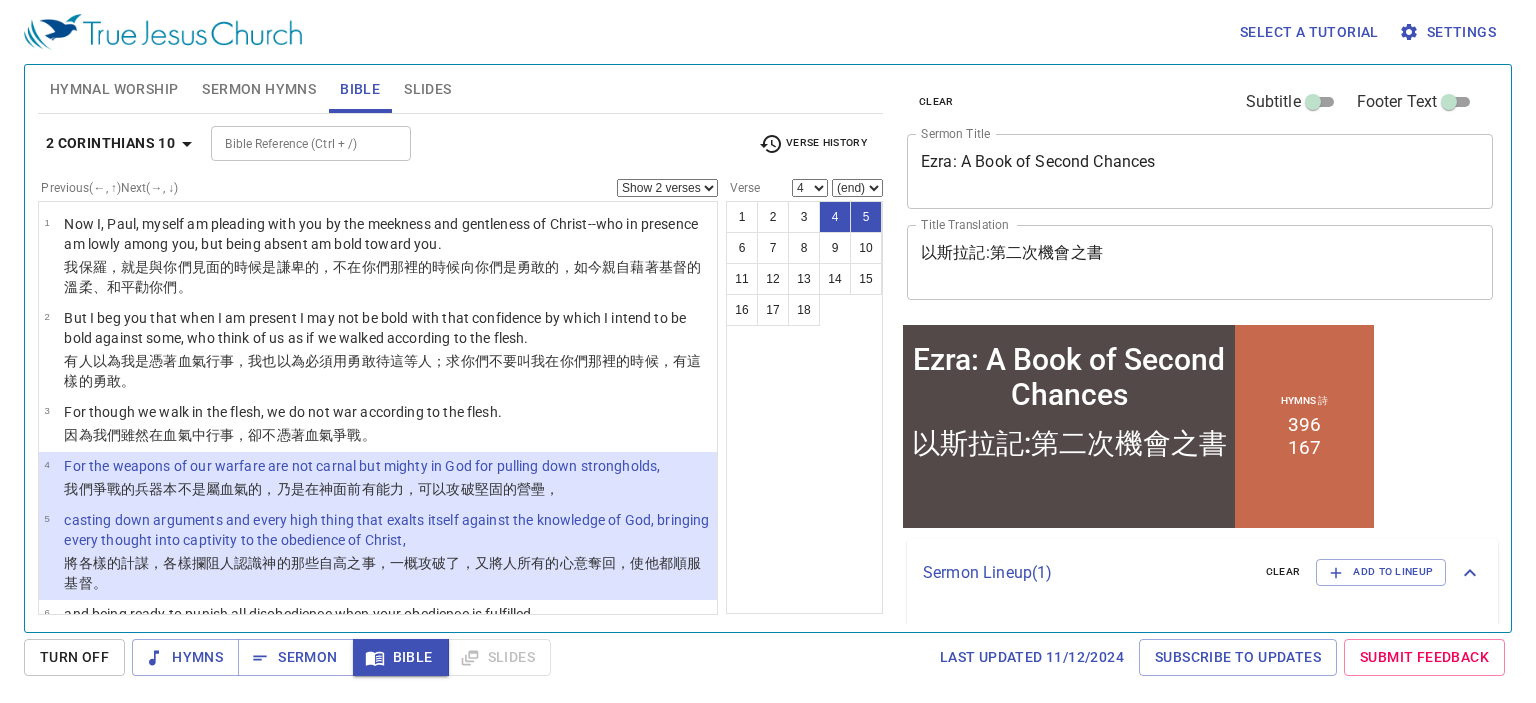 click on "(end) 5 6 7 8 9 10 11 12 13 14 15 16 17 18" at bounding box center (857, 188) 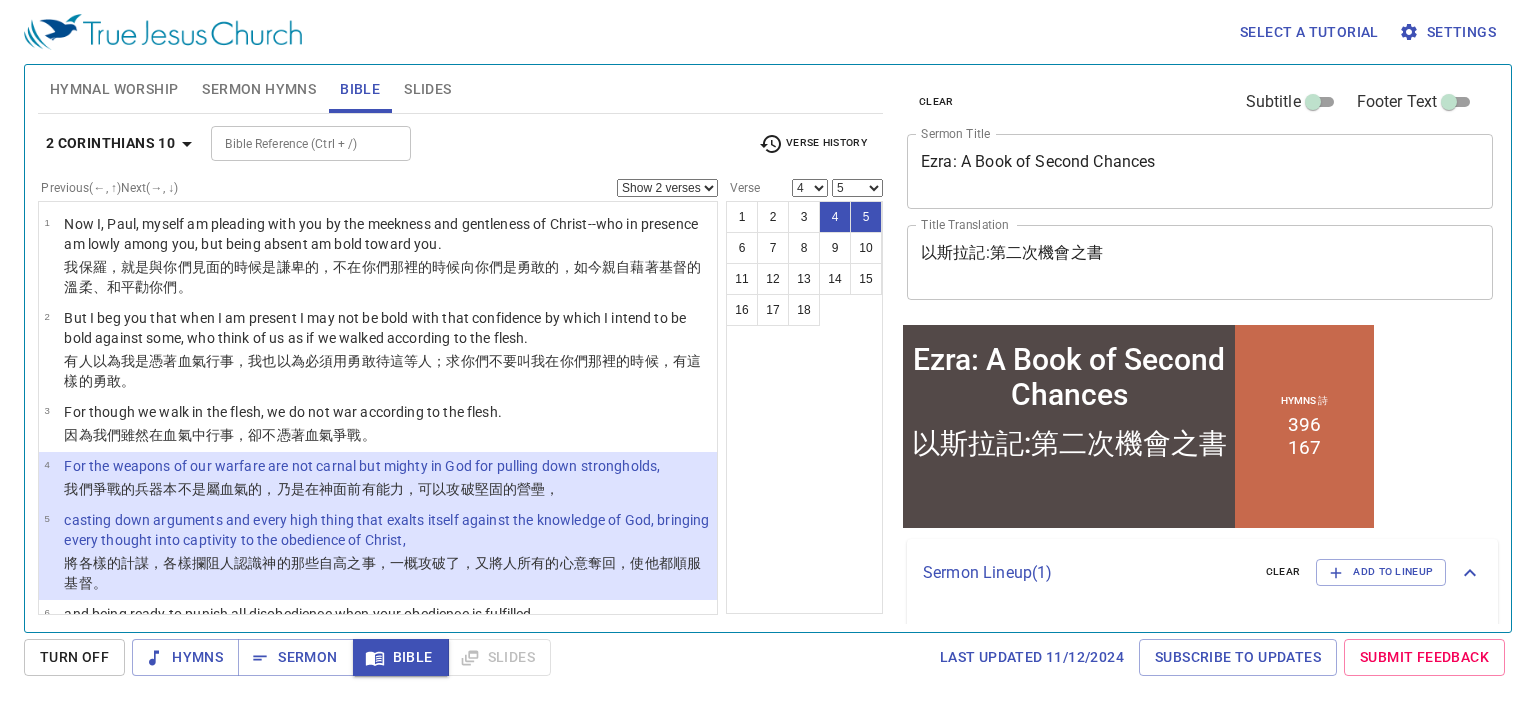 click on "(end) 5 6 7 8 9 10 11 12 13 14 15 16 17 18" at bounding box center [857, 188] 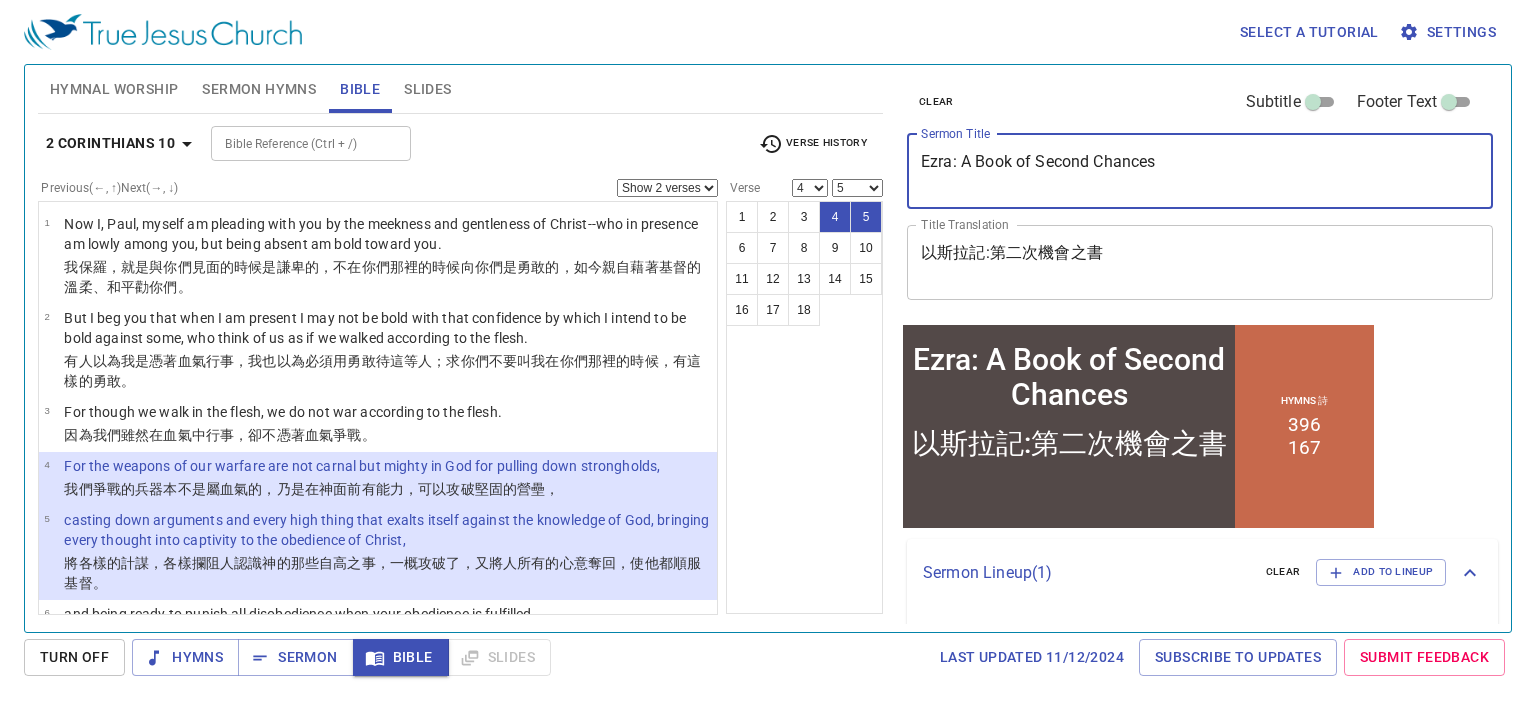 drag, startPoint x: 1221, startPoint y: 167, endPoint x: 861, endPoint y: 210, distance: 362.55896 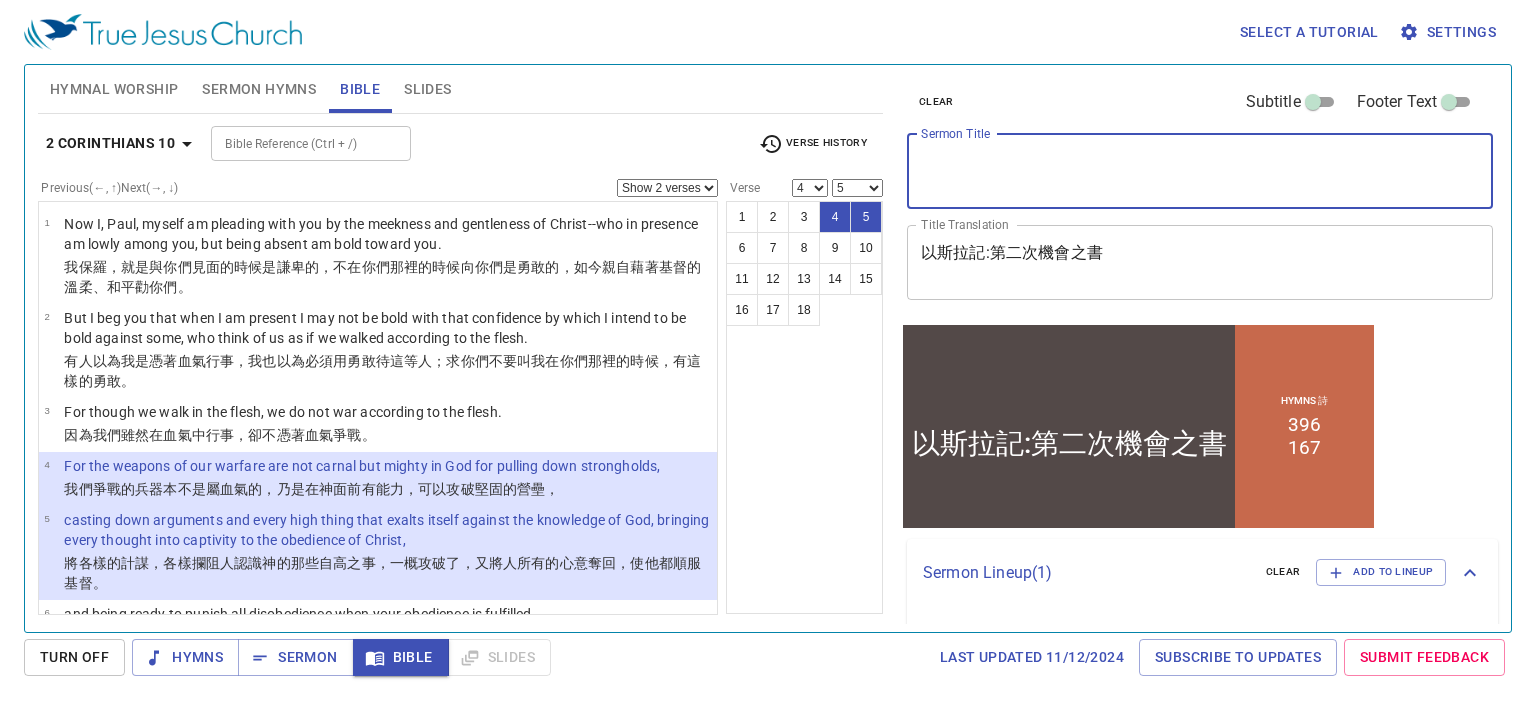 type 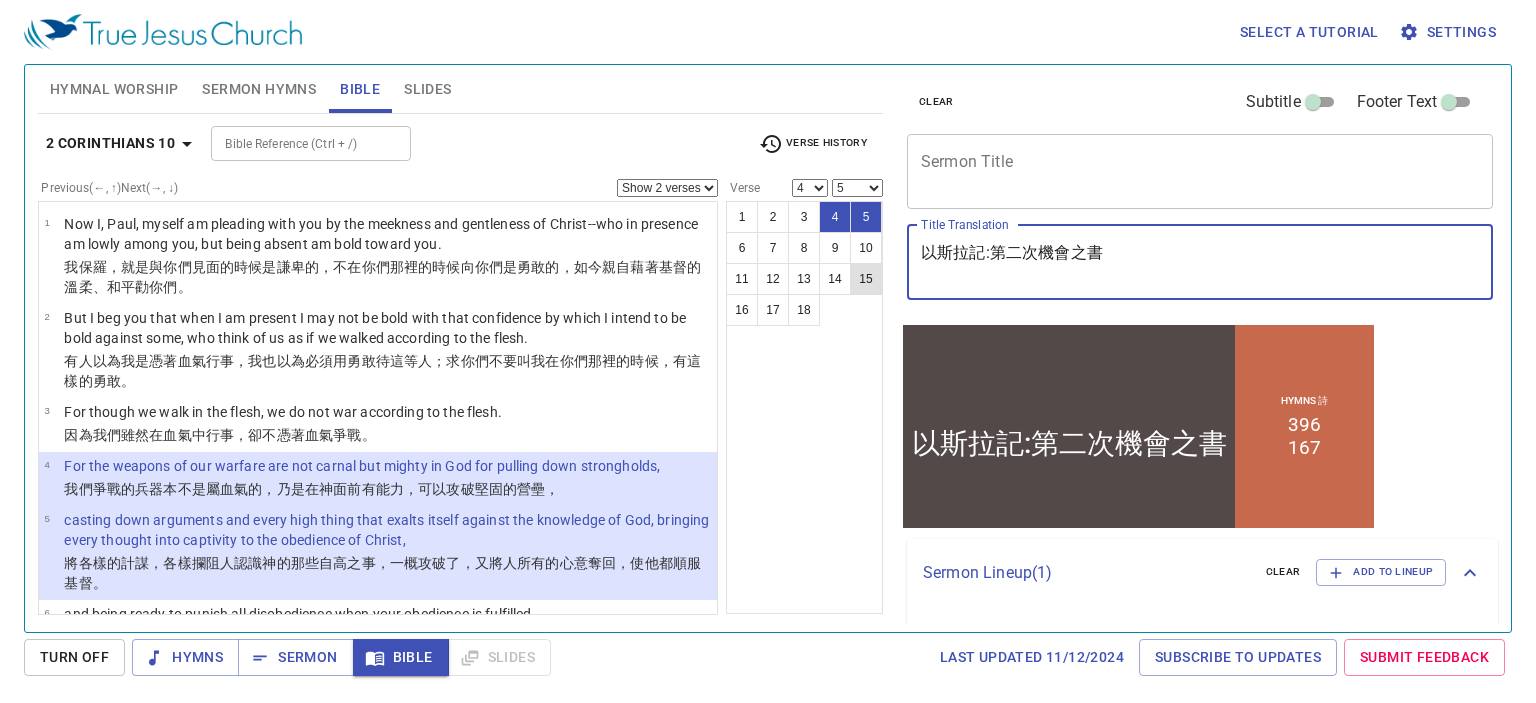 drag, startPoint x: 1195, startPoint y: 249, endPoint x: 871, endPoint y: 265, distance: 324.39484 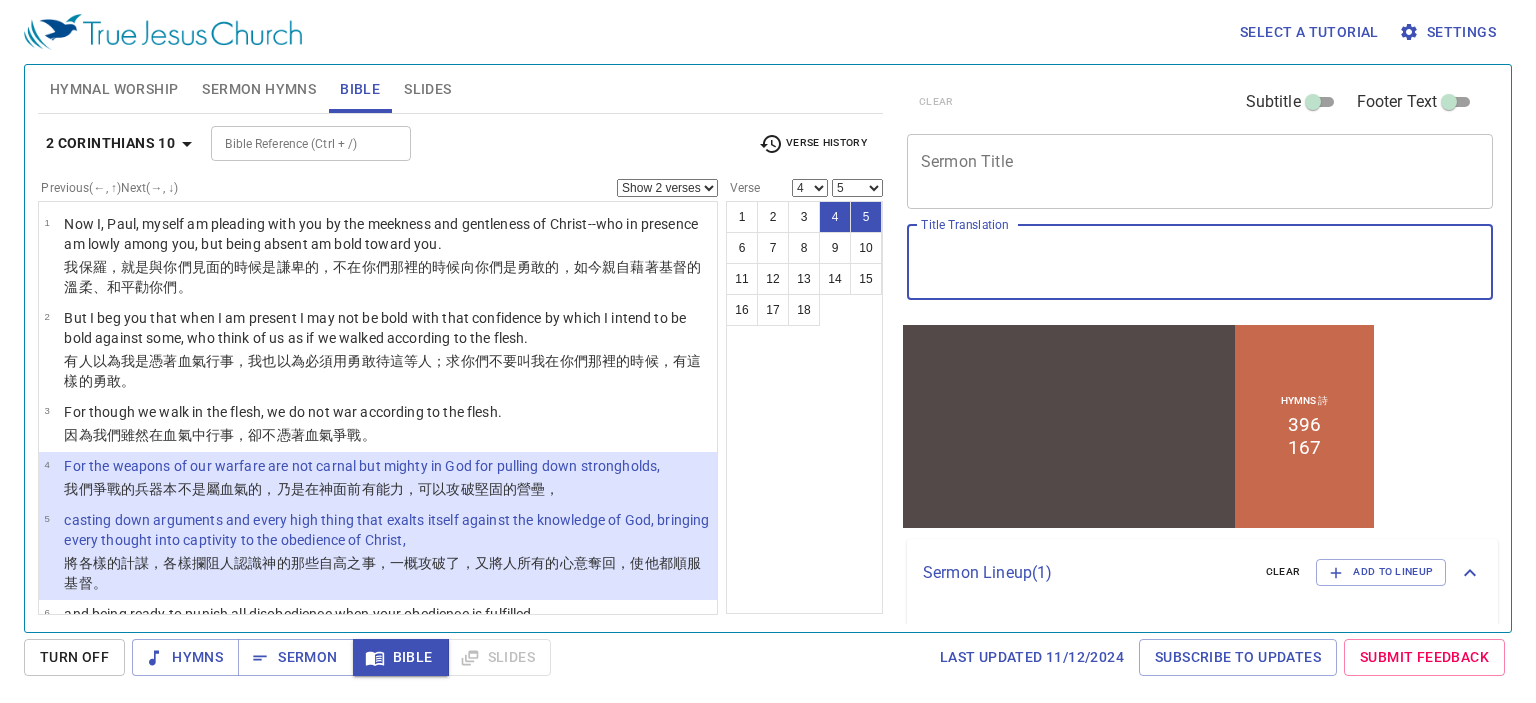 type 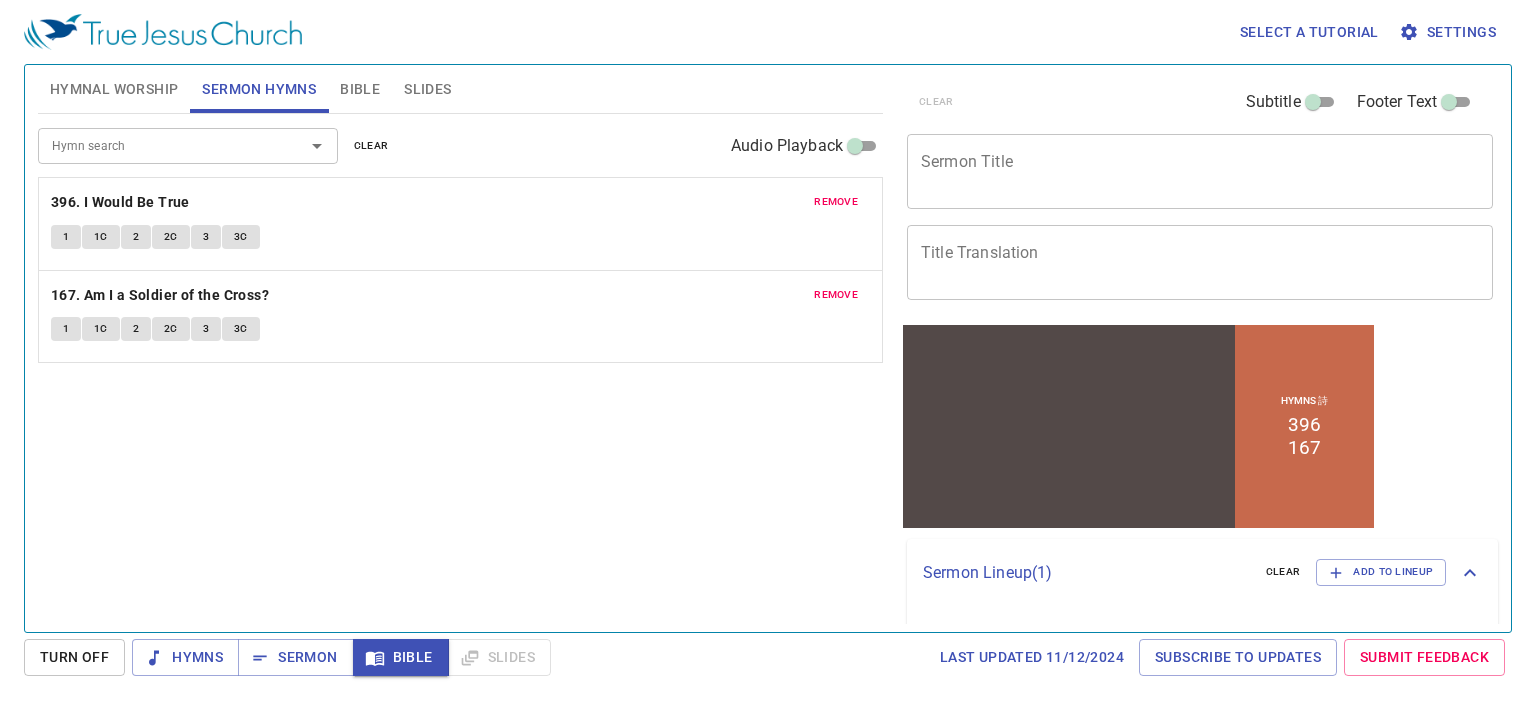 click on "clear" at bounding box center (0, 0) 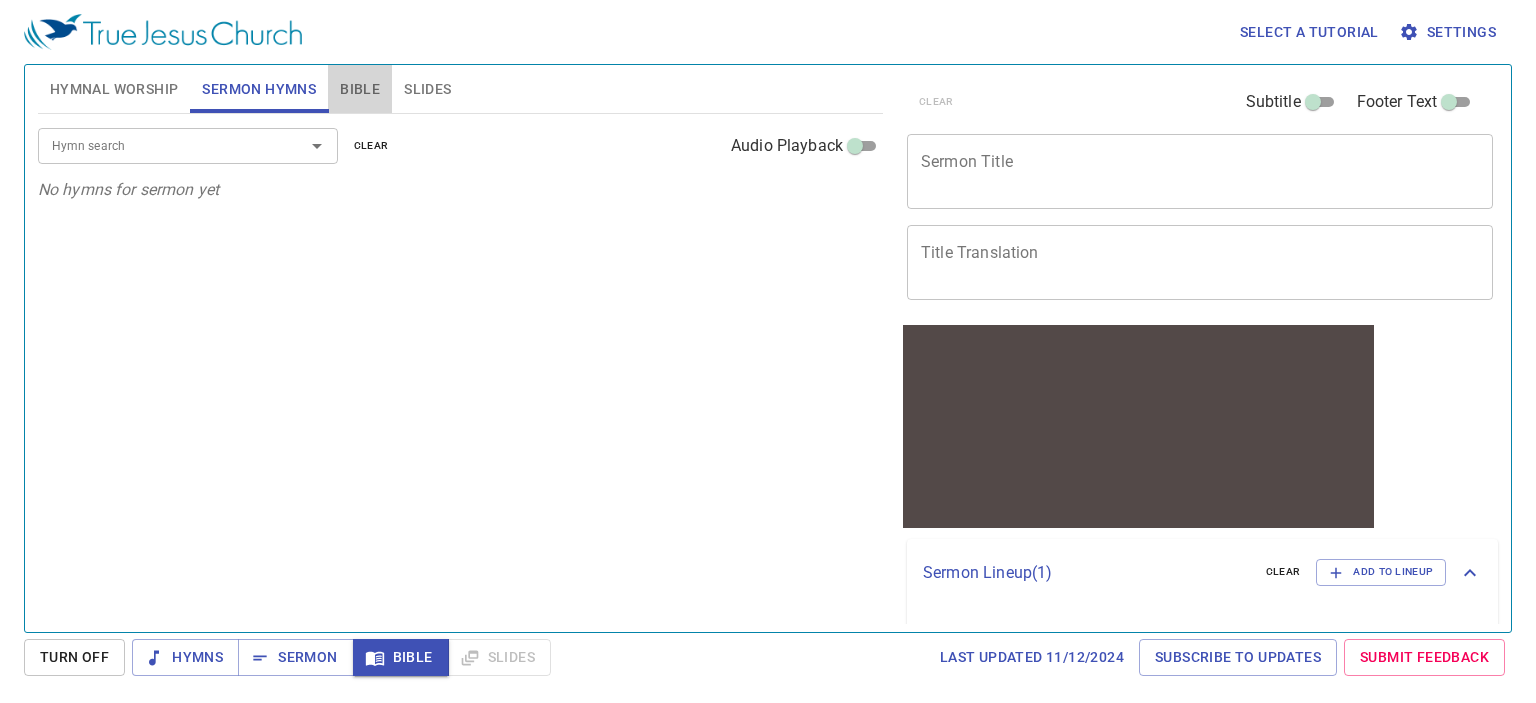 click on "Bible" at bounding box center (360, 89) 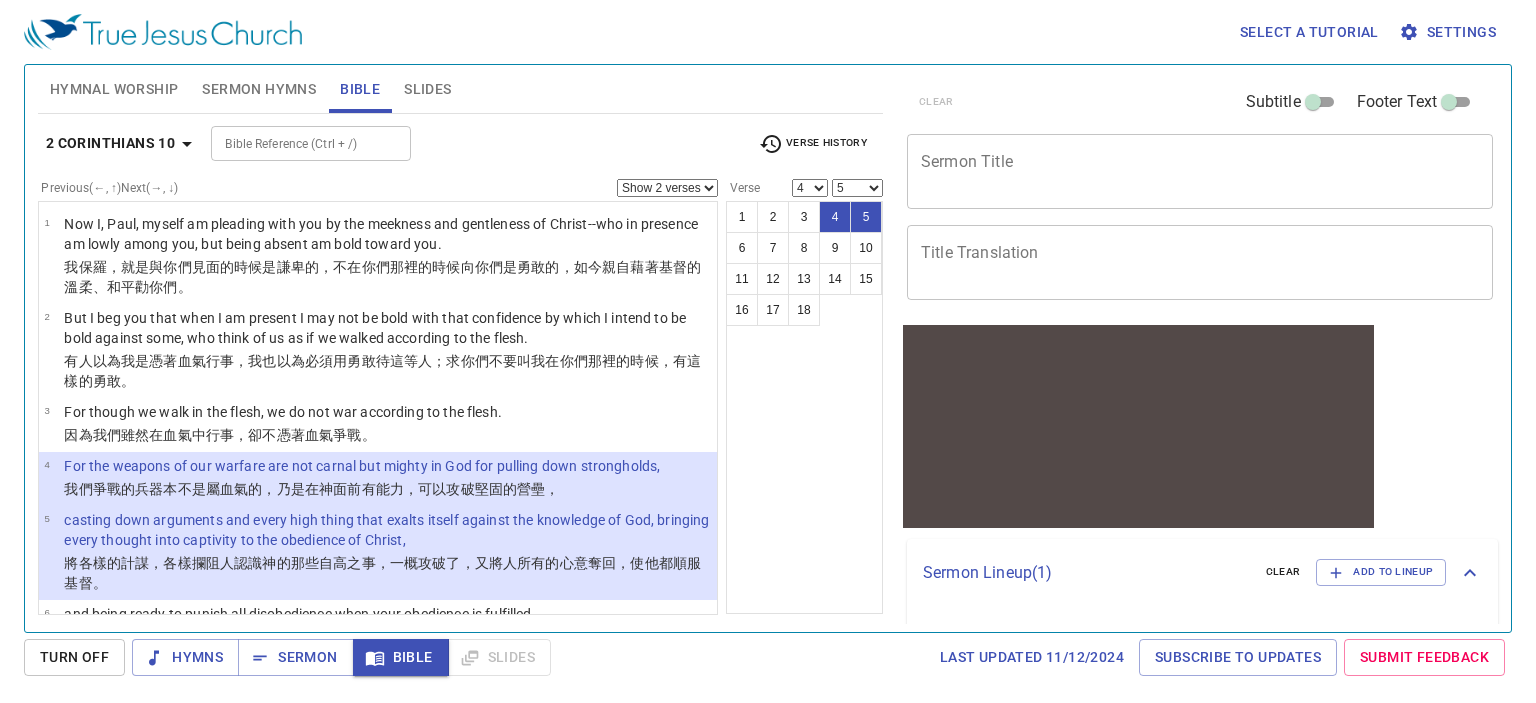 click on "1 2 3 4 5 6 7 8 9 10 11 12 13 14 15 16 17 18" at bounding box center [804, 407] 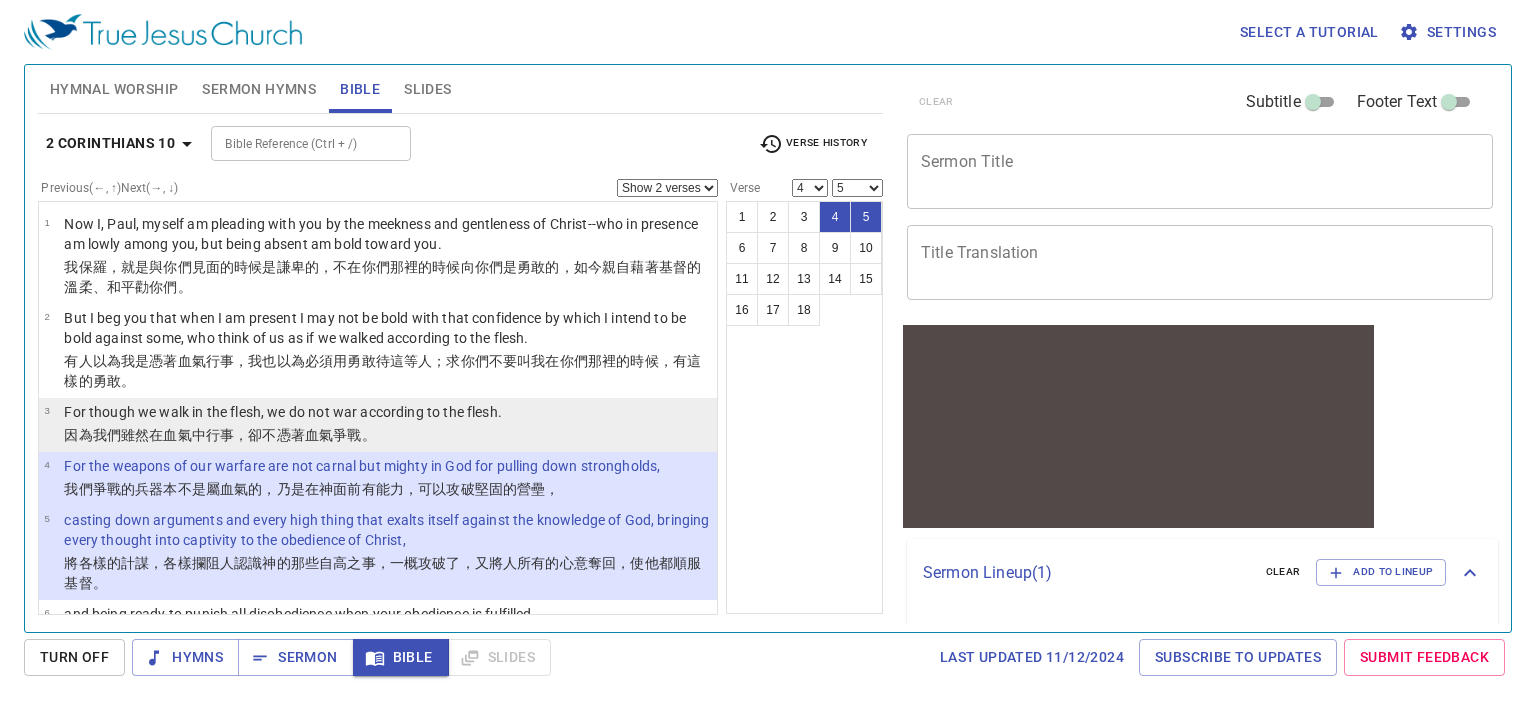 click on "3 For though we walk in the flesh, we do not war according to the flesh.   因為我們雖然在血氣中行事，卻不憑著血氣爭戰。" at bounding box center [378, 425] 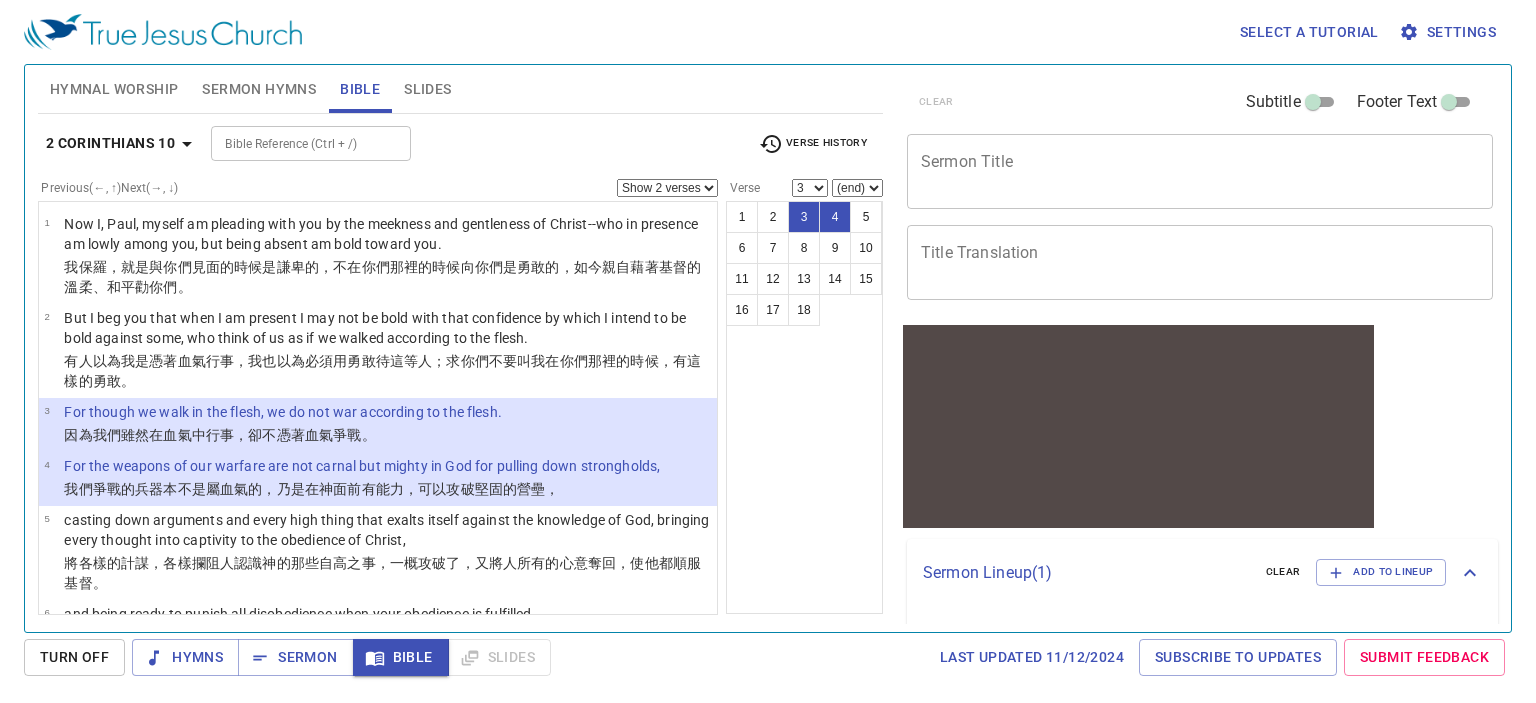 click on "Show 1 verse Show 2 verses Show 3 verses Show 4 verses Show 5 verses" at bounding box center (667, 188) 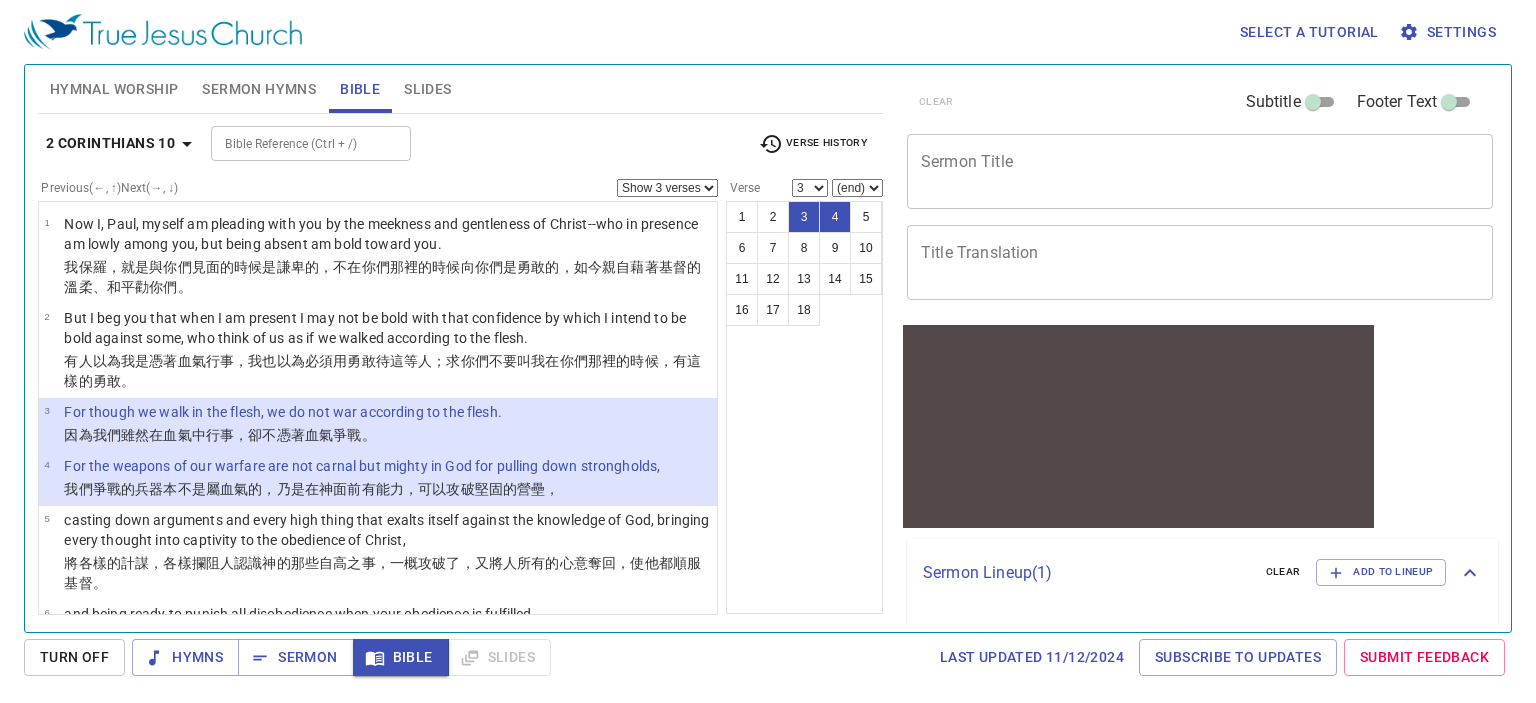 click on "Show 1 verse Show 2 verses Show 3 verses Show 4 verses Show 5 verses" at bounding box center (667, 188) 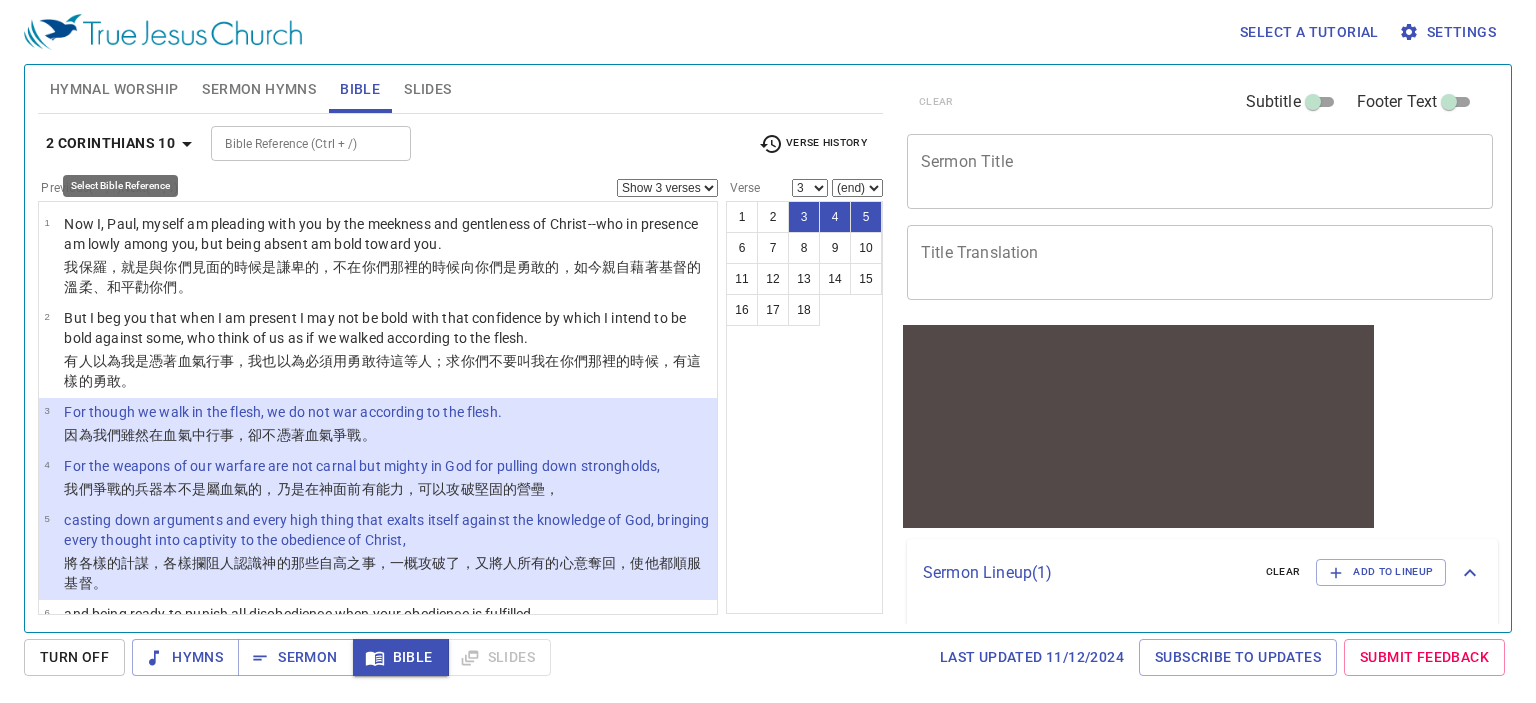 click on "2 Corinthians 10" at bounding box center [110, 143] 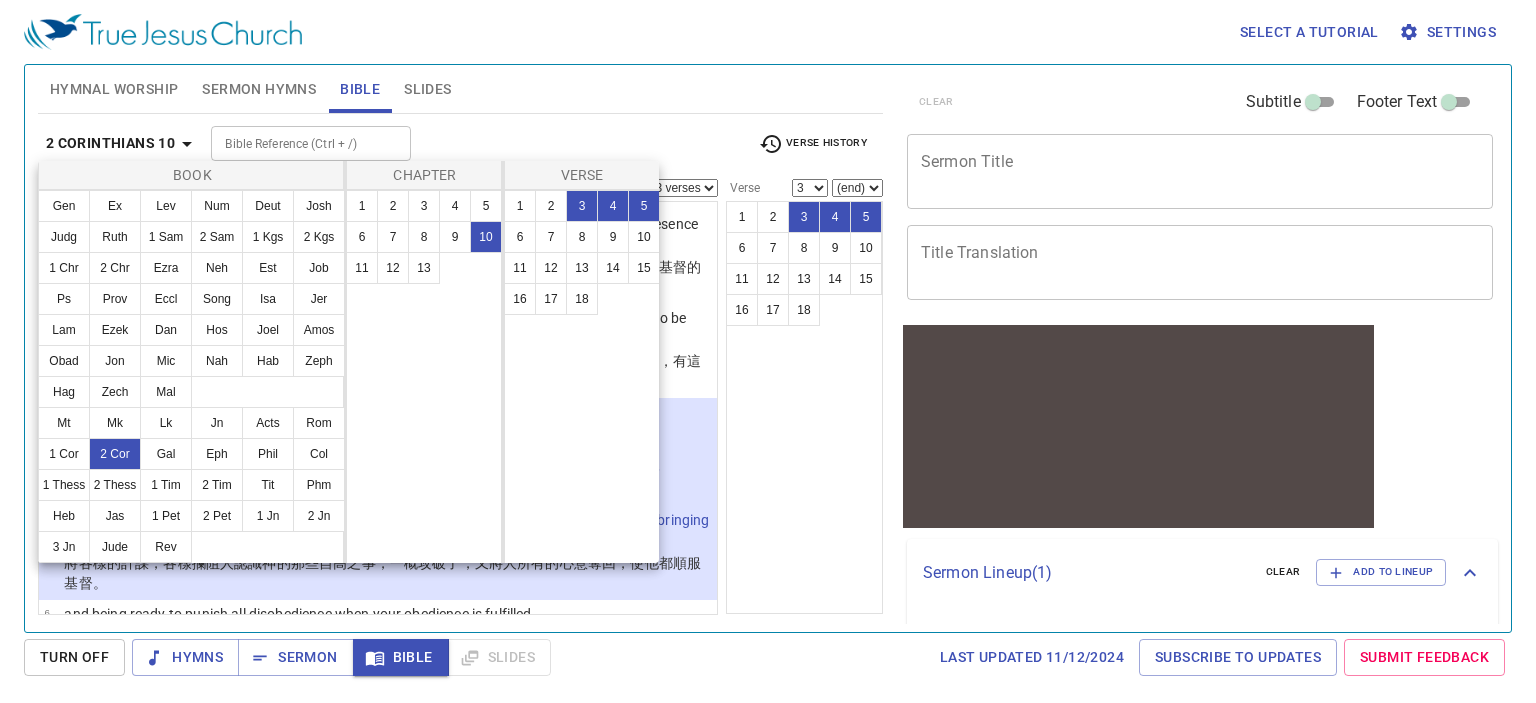 click at bounding box center [768, 351] 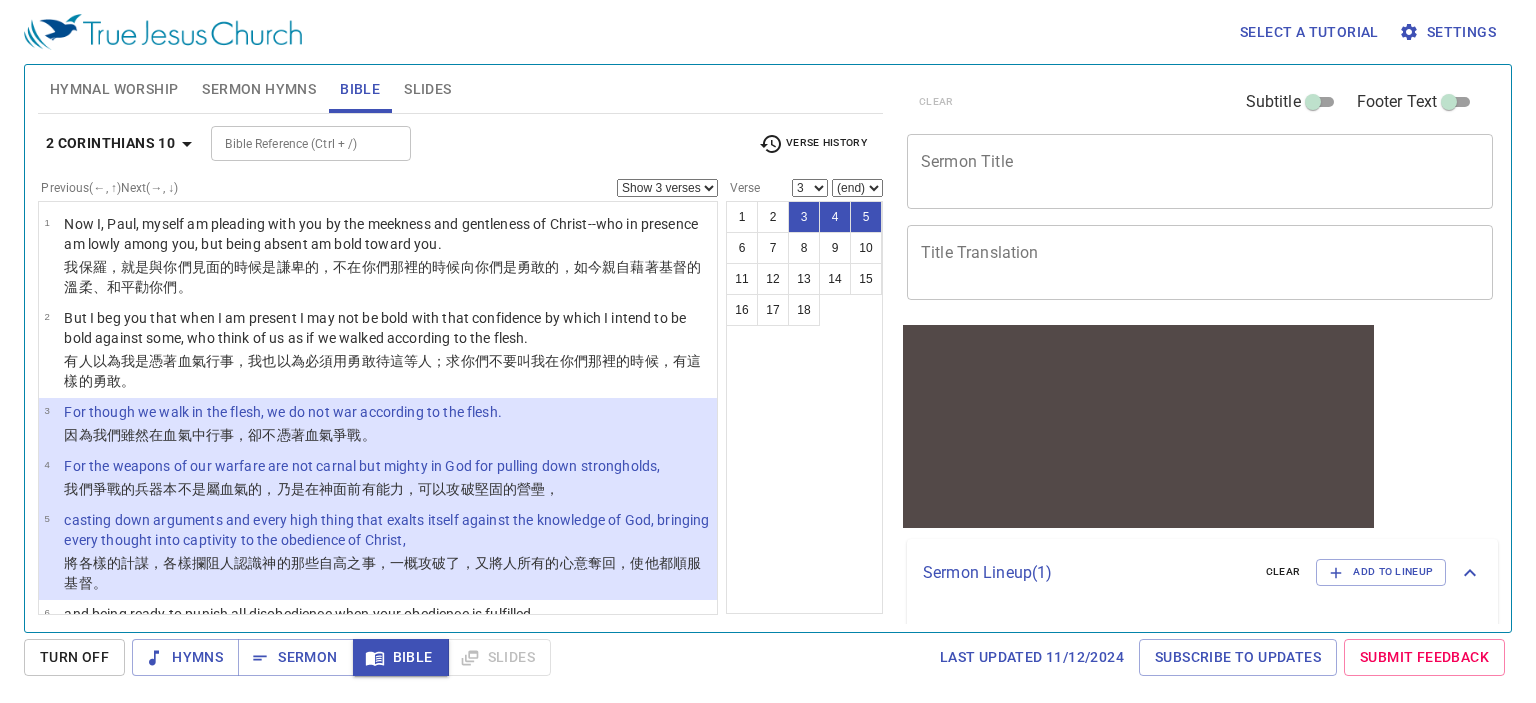 click on "Bible Reference (Ctrl + /) Bible Reference (Ctrl + /)" at bounding box center [476, 143] 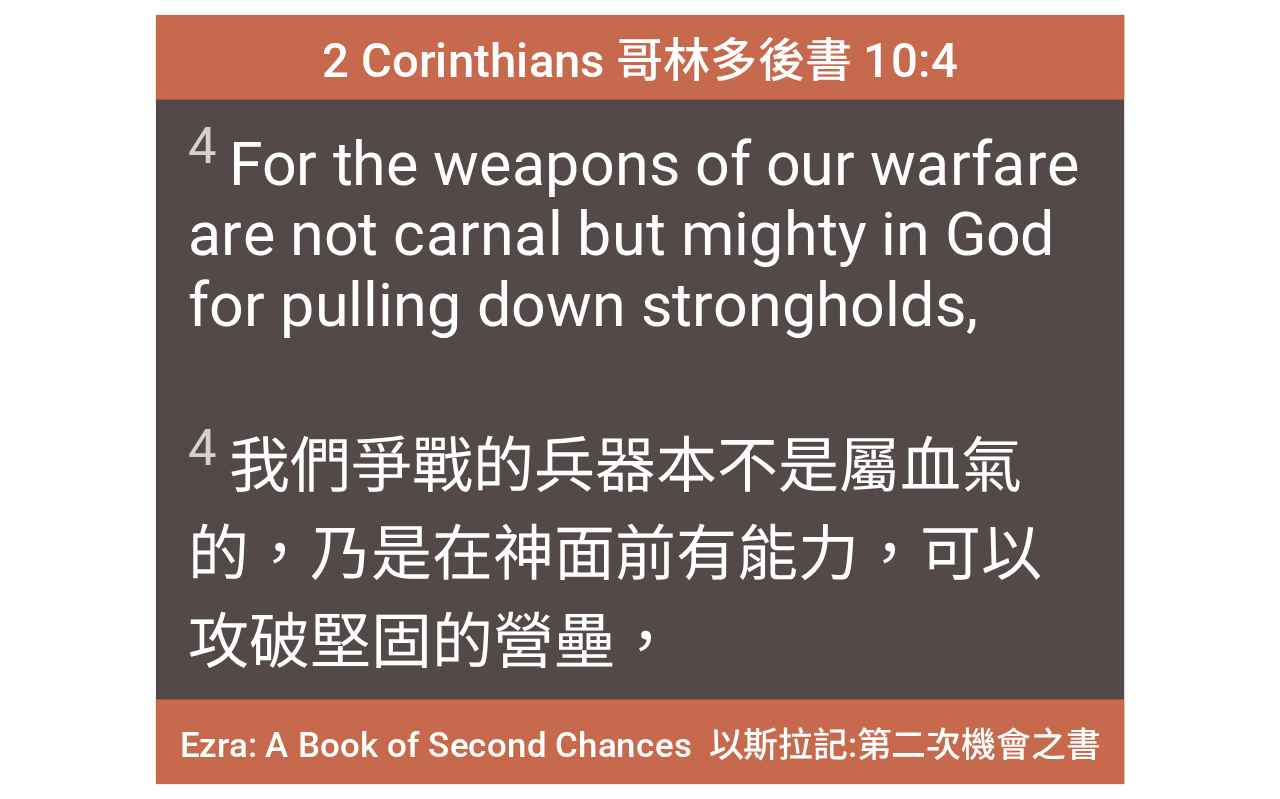 scroll, scrollTop: 0, scrollLeft: 0, axis: both 